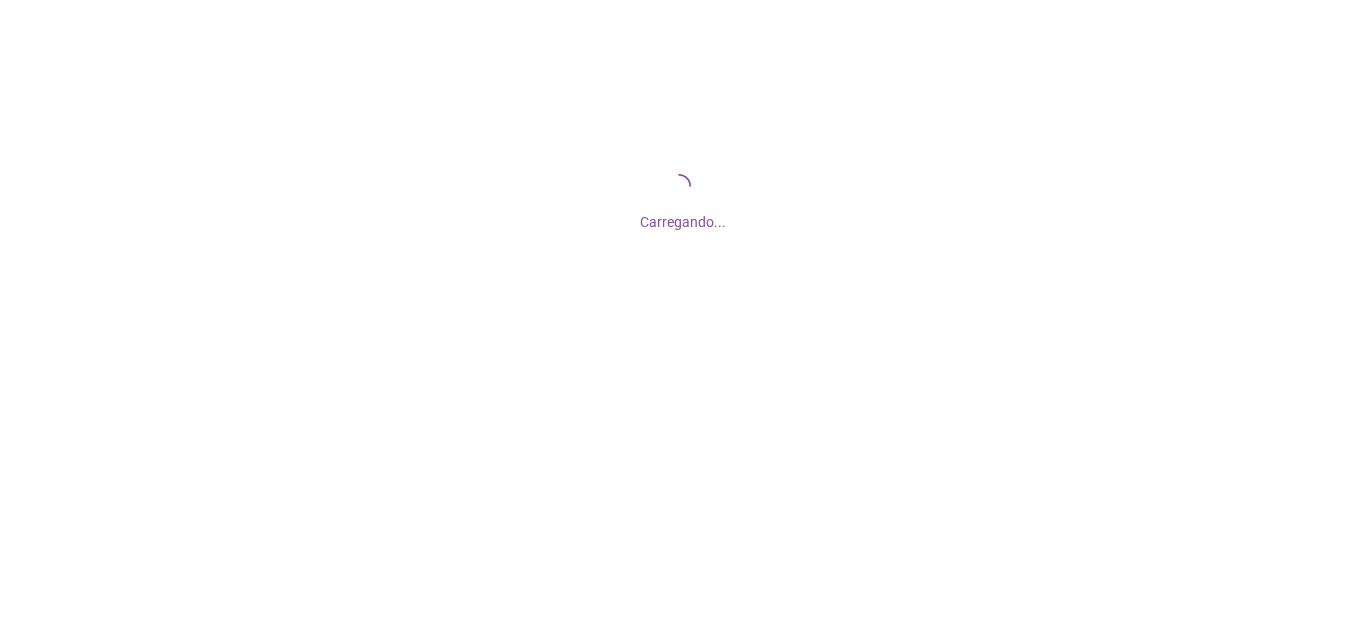 scroll, scrollTop: 0, scrollLeft: 0, axis: both 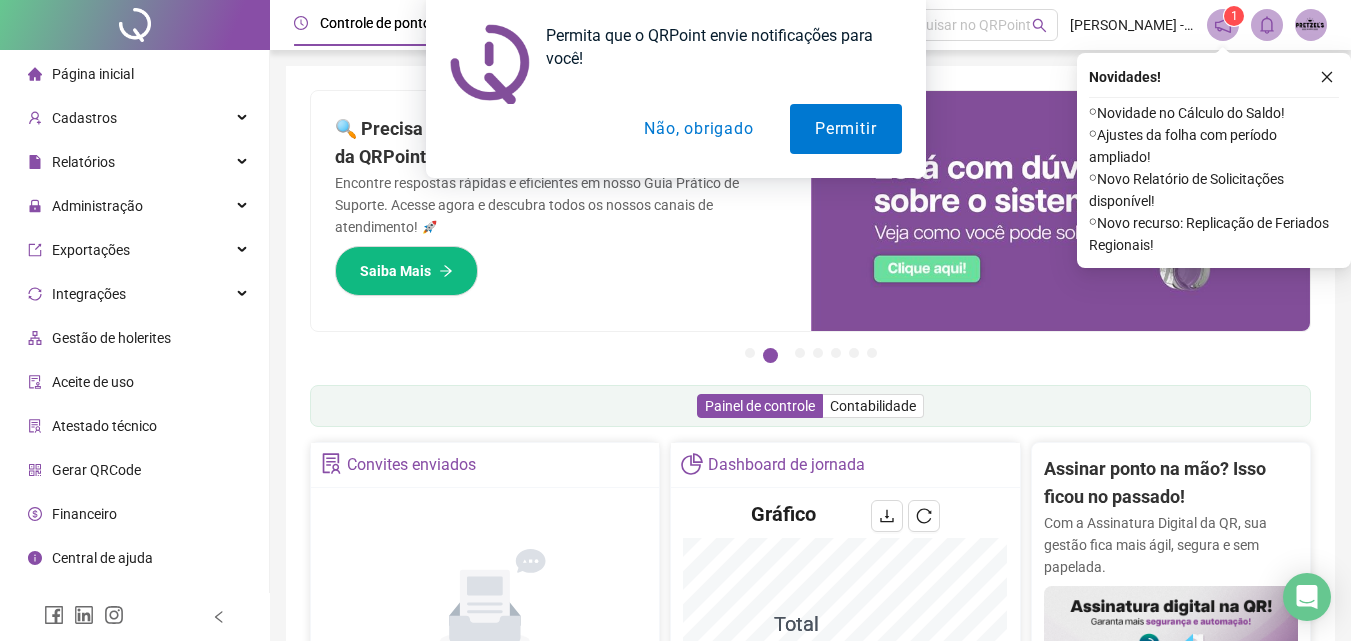 click on "Não, obrigado" at bounding box center [698, 129] 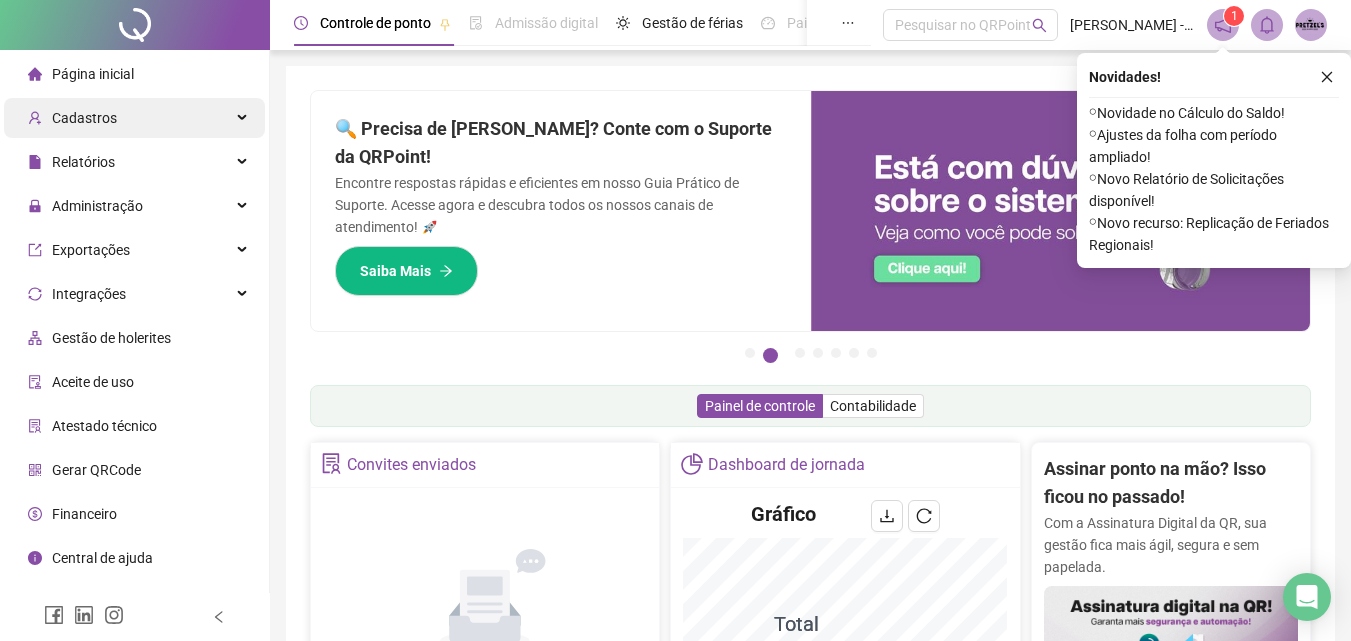 click on "Cadastros" at bounding box center [134, 118] 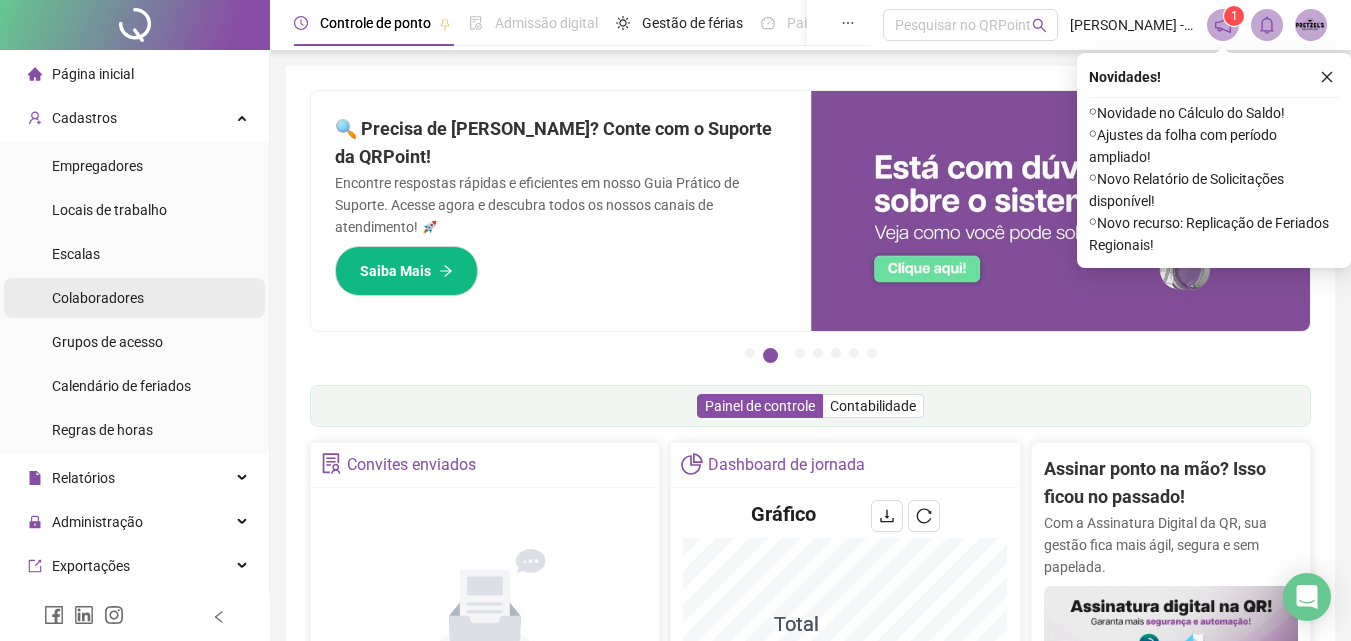 click on "Colaboradores" at bounding box center (98, 298) 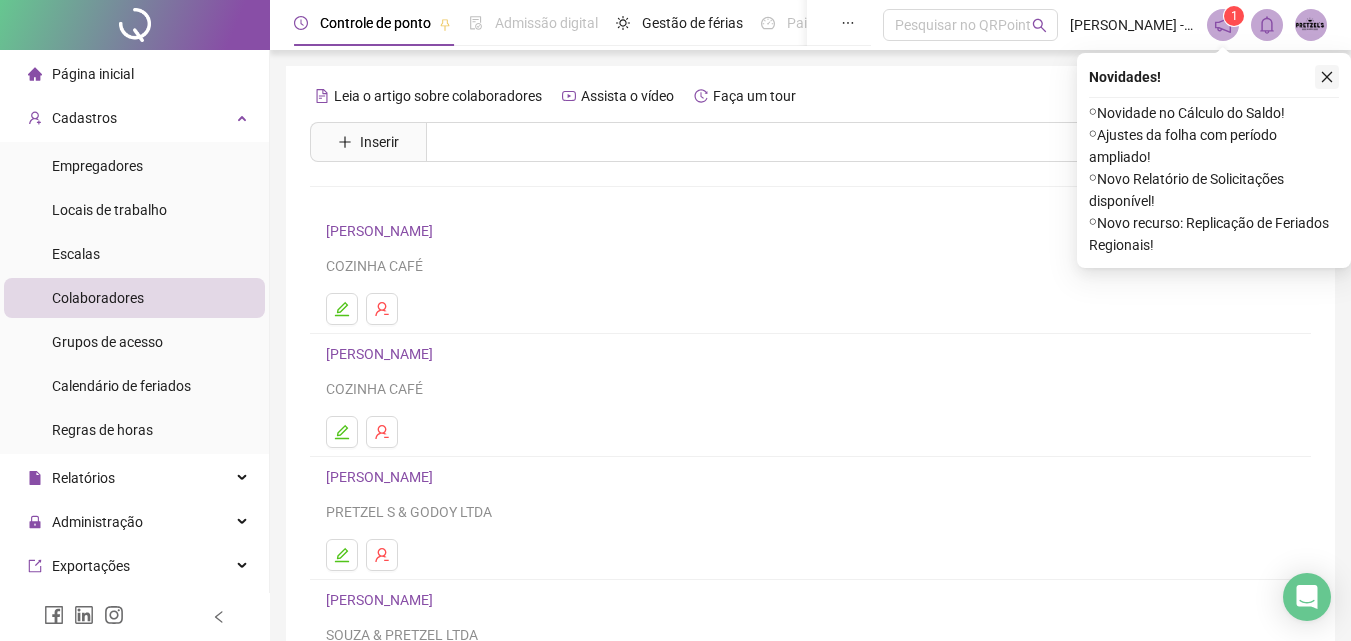 click at bounding box center (1327, 77) 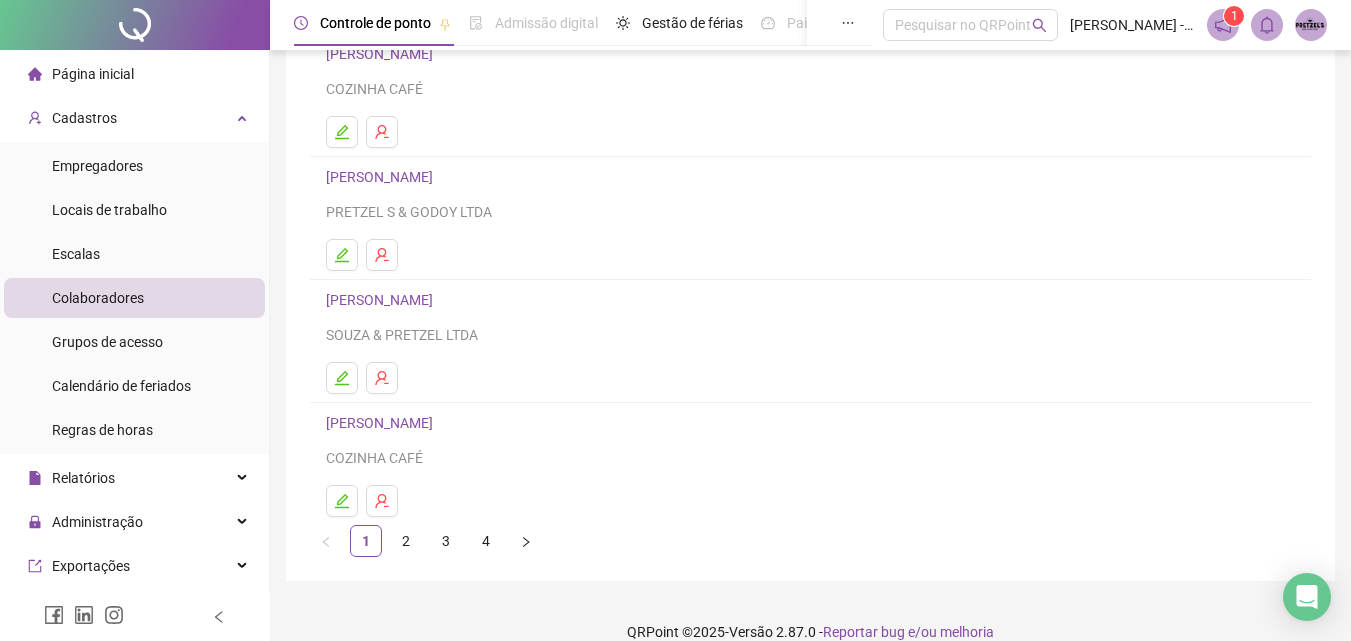 scroll, scrollTop: 326, scrollLeft: 0, axis: vertical 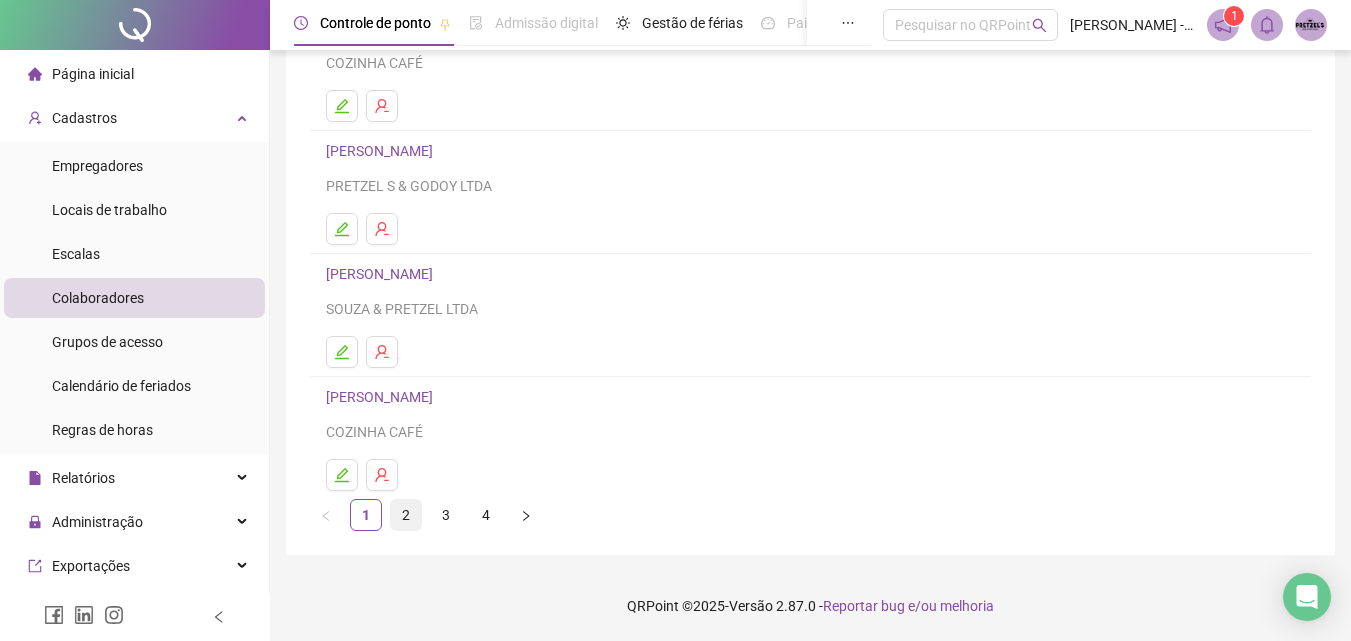 click on "2" at bounding box center [406, 515] 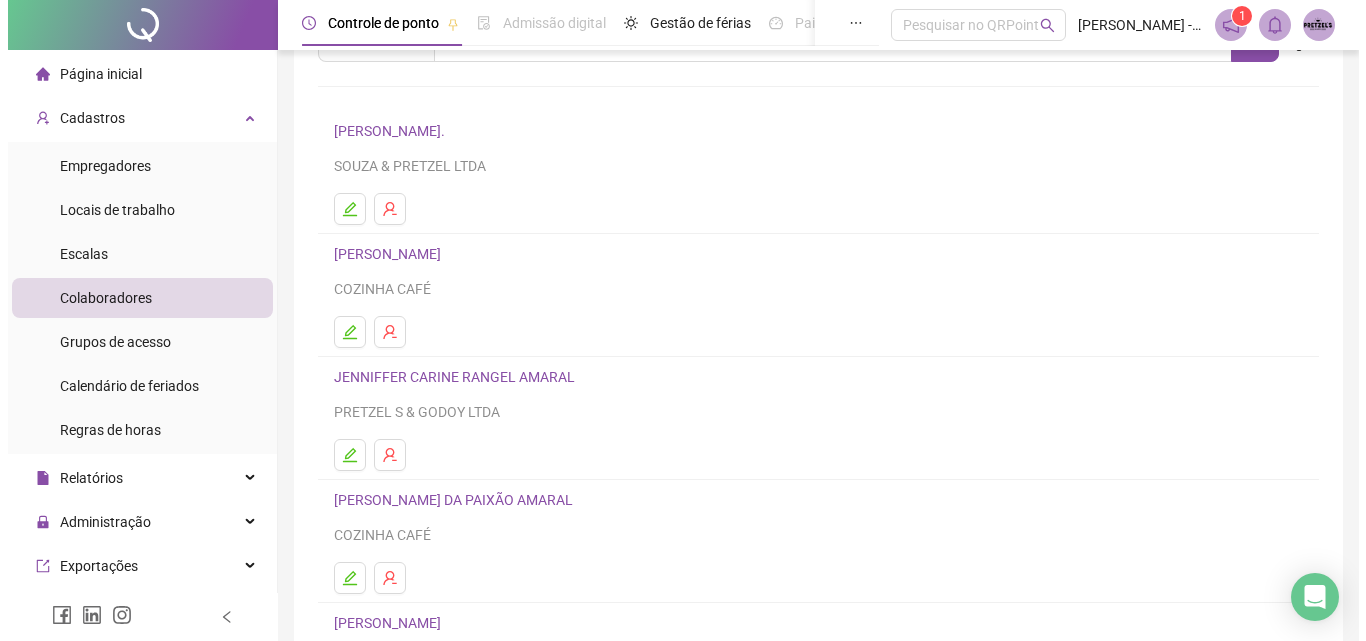 scroll, scrollTop: 200, scrollLeft: 0, axis: vertical 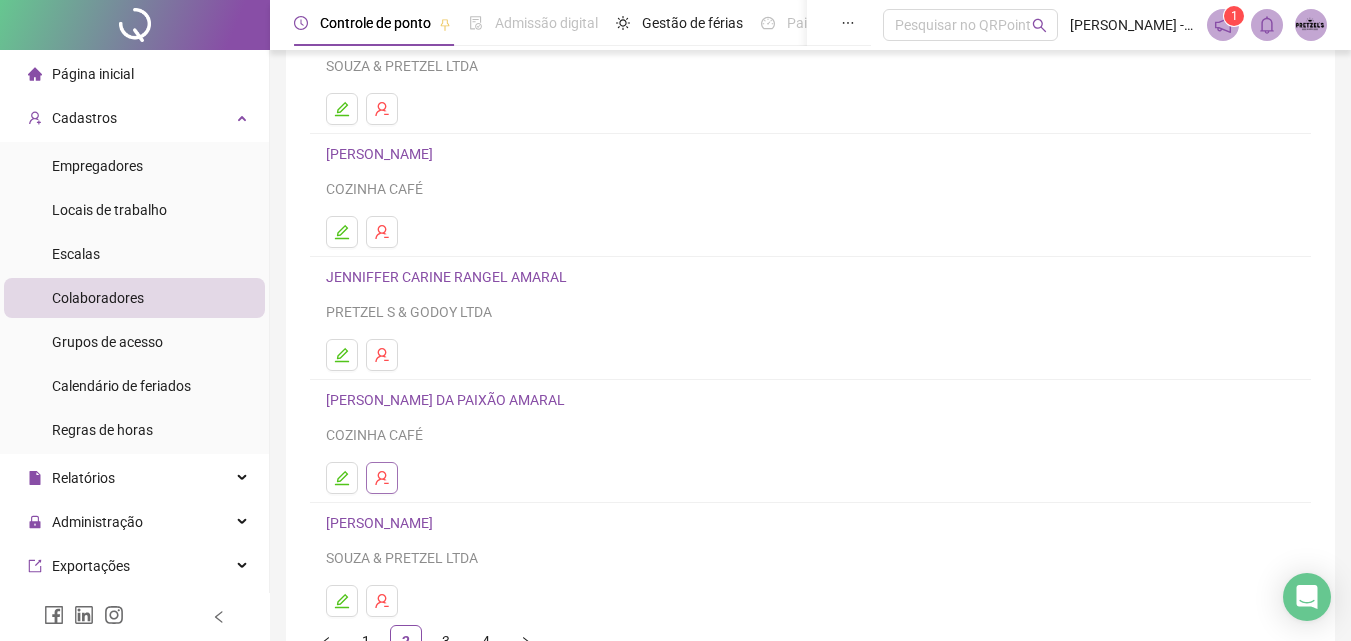 click 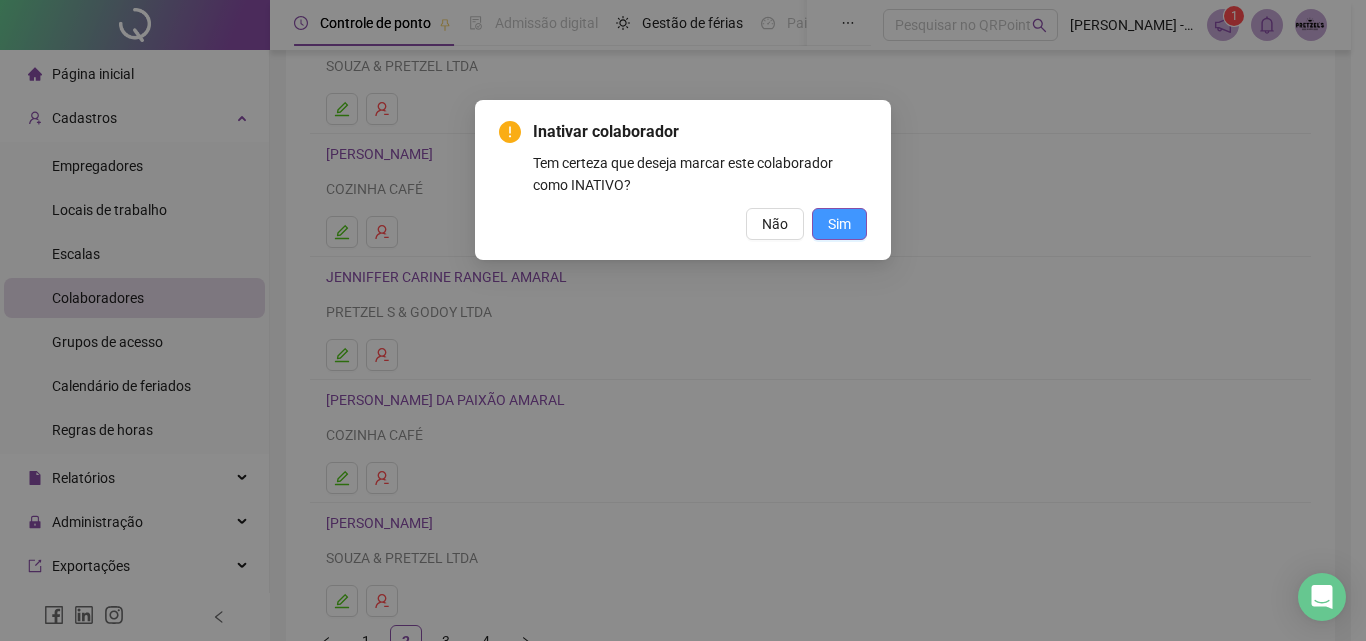 click on "Sim" at bounding box center (839, 224) 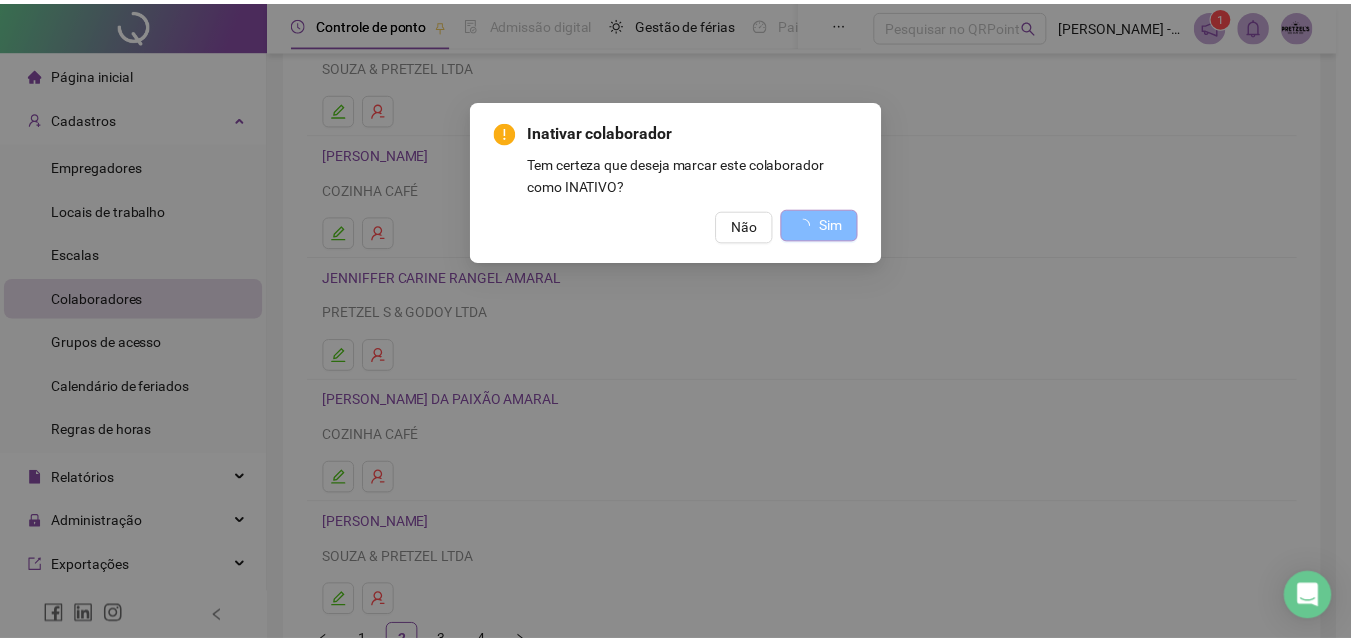 scroll, scrollTop: 0, scrollLeft: 0, axis: both 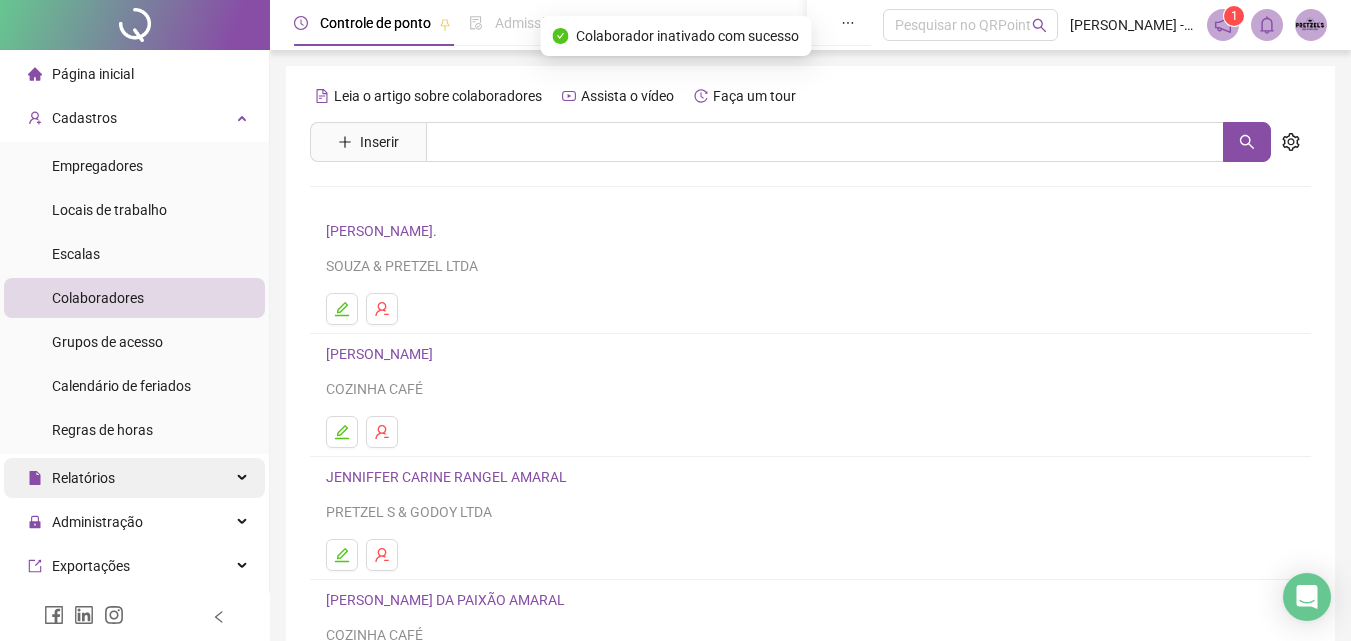 click on "Relatórios" at bounding box center [134, 478] 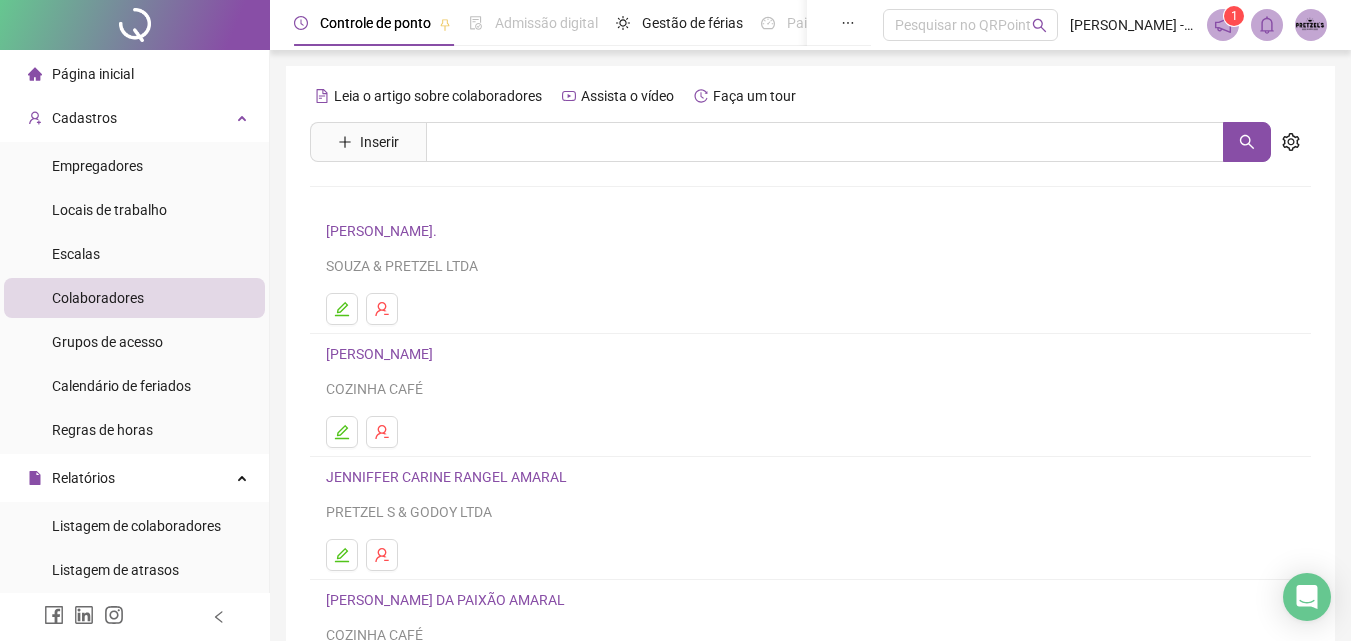 scroll, scrollTop: 200, scrollLeft: 0, axis: vertical 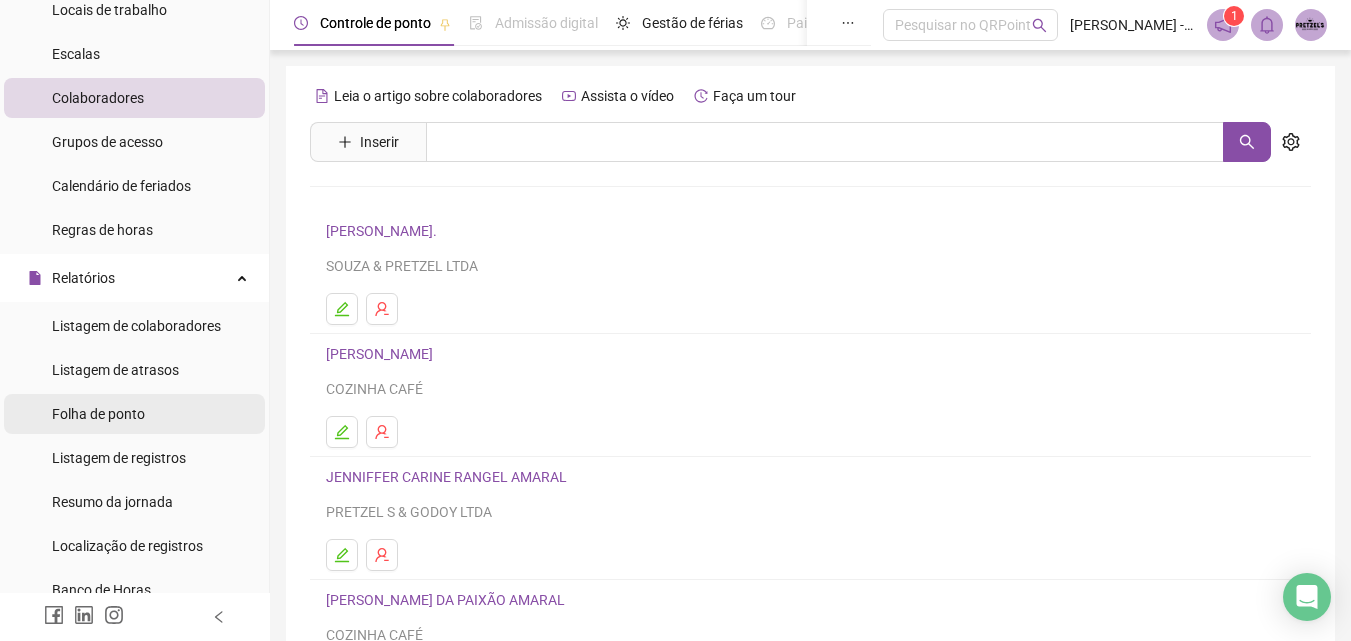 click on "Folha de ponto" at bounding box center (98, 414) 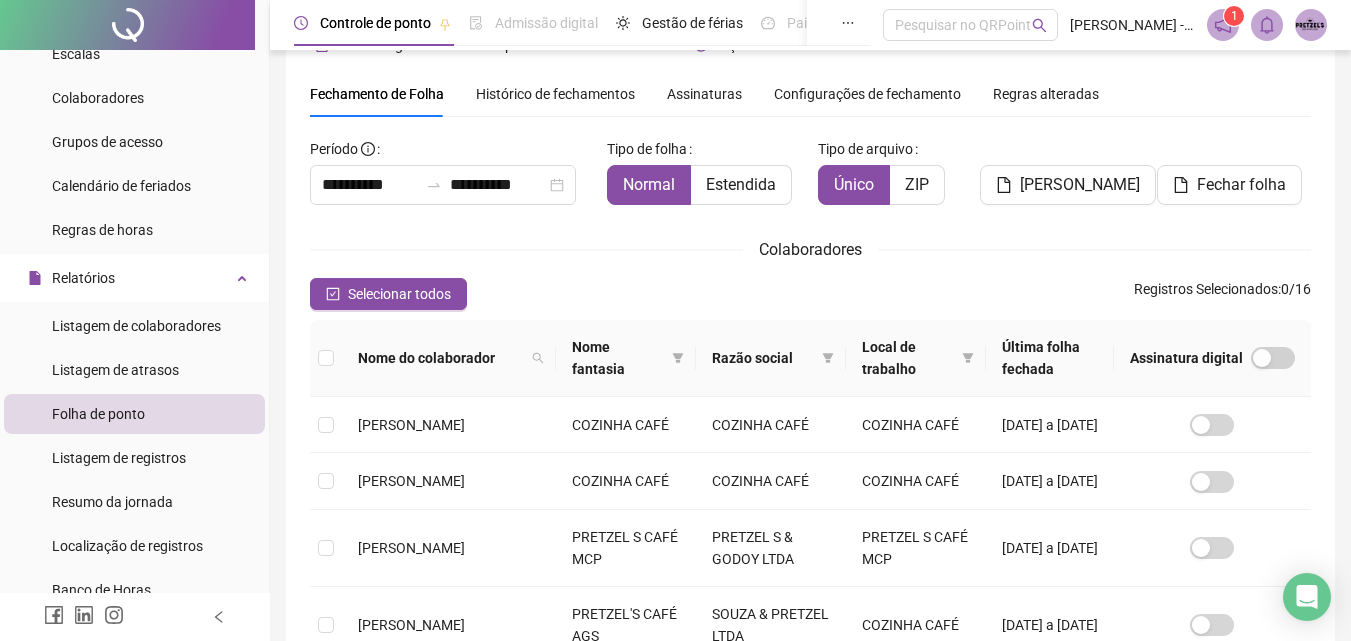 scroll, scrollTop: 0, scrollLeft: 0, axis: both 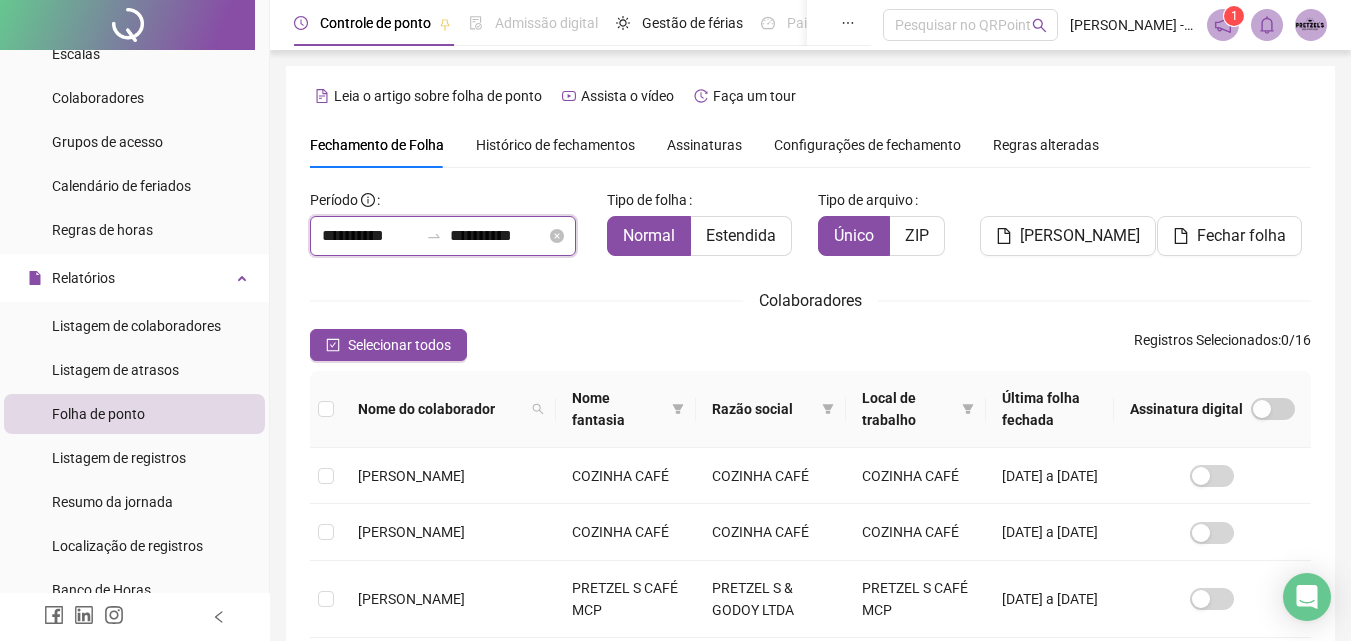 click on "**********" at bounding box center [498, 236] 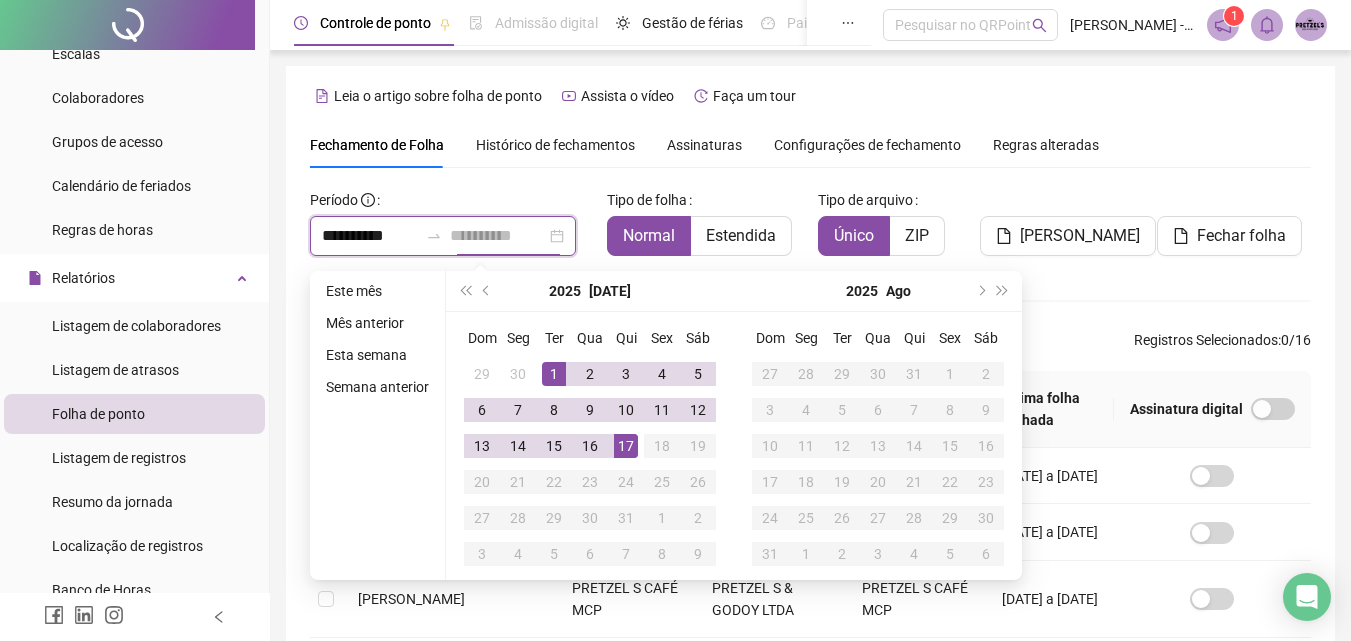 type on "**********" 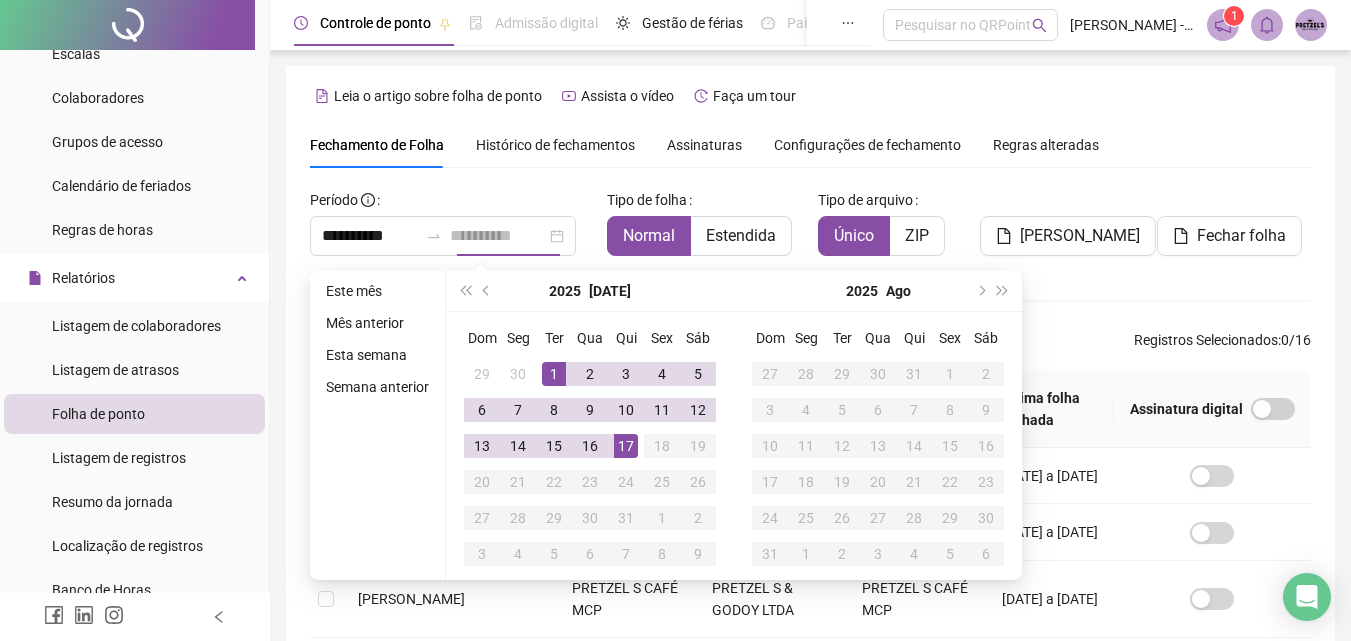 click on "17" at bounding box center [626, 446] 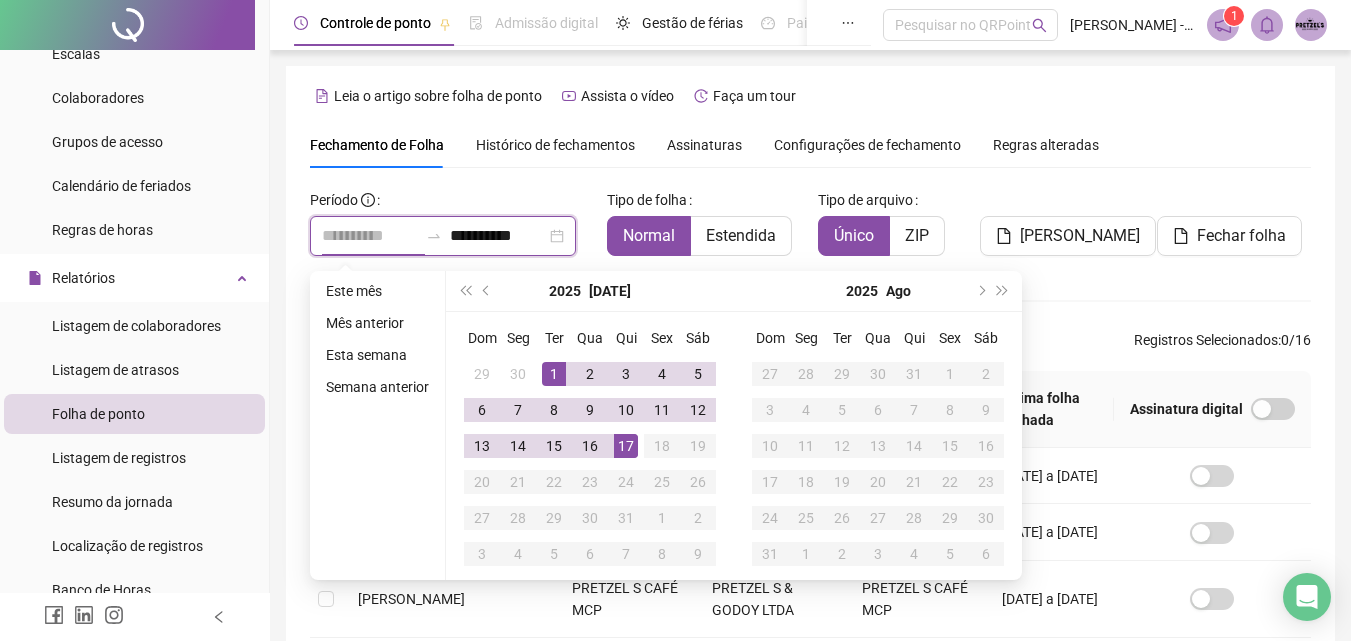 type on "**********" 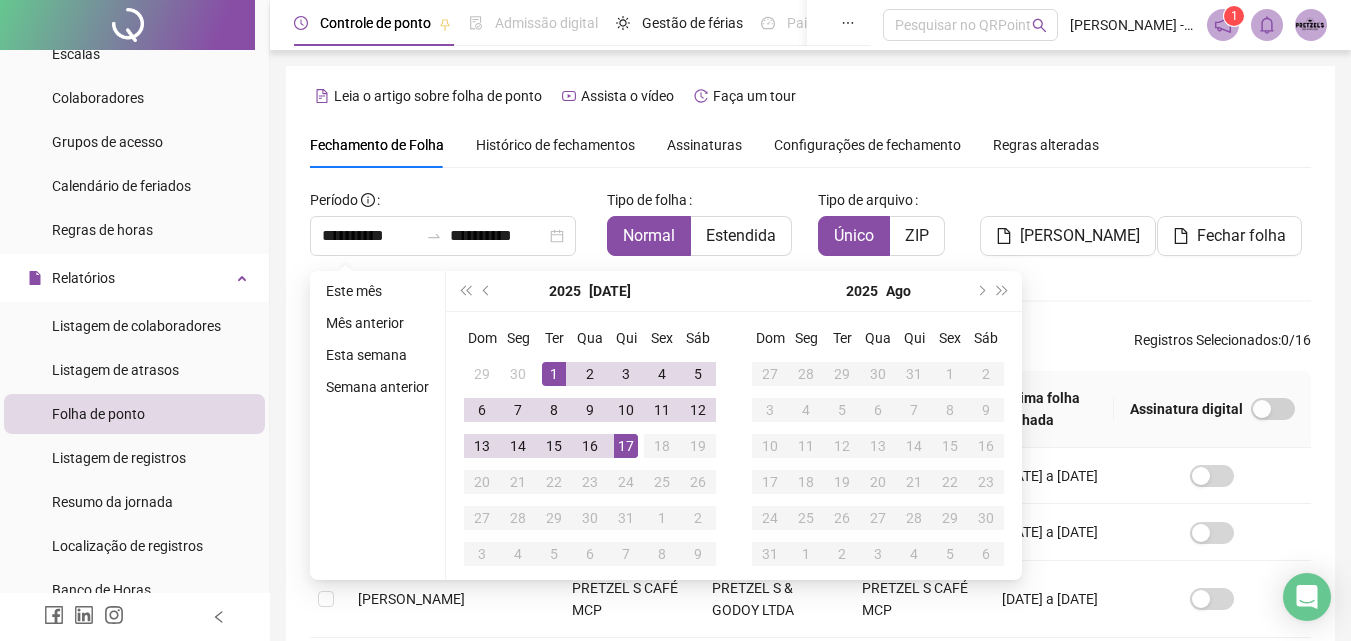 click on "**********" at bounding box center [810, 650] 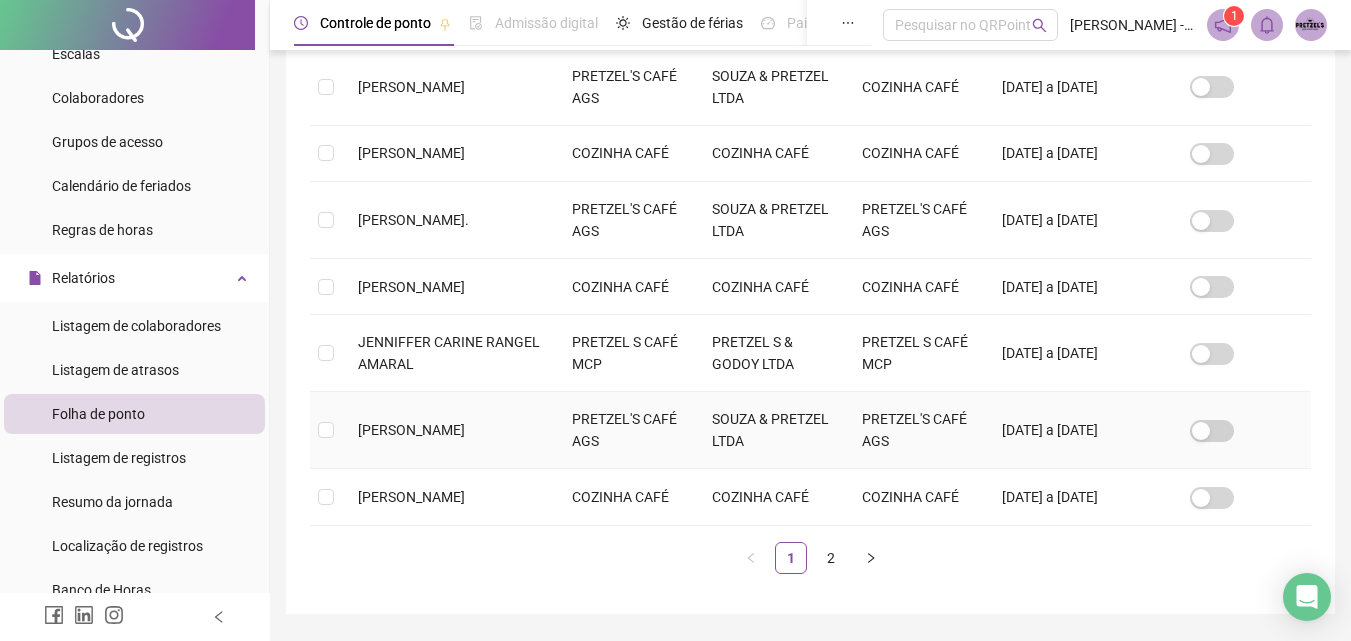 scroll, scrollTop: 751, scrollLeft: 0, axis: vertical 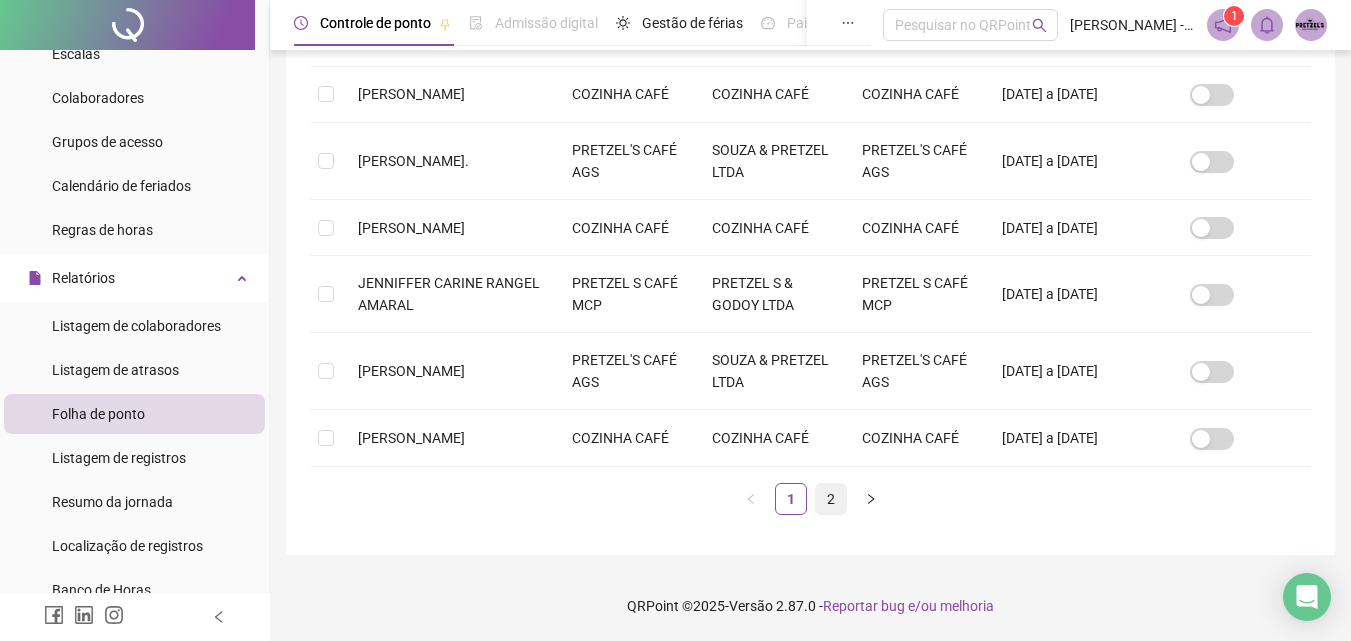 click on "2" at bounding box center (831, 499) 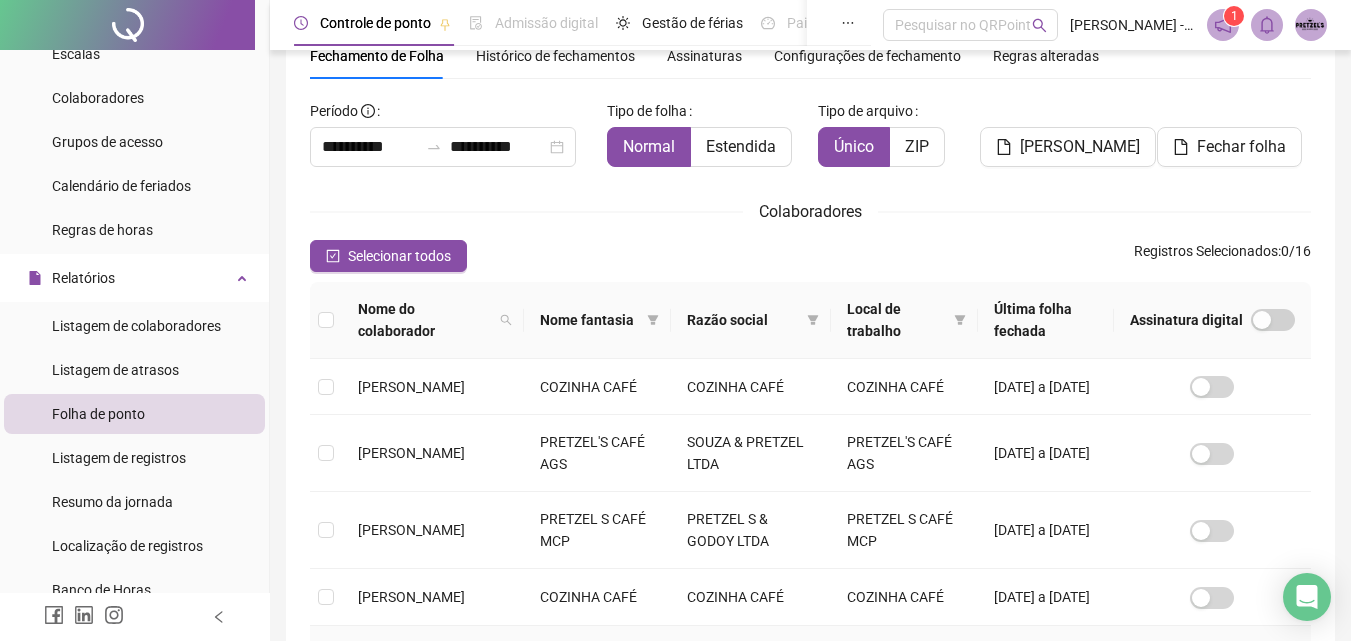 scroll, scrollTop: 443, scrollLeft: 0, axis: vertical 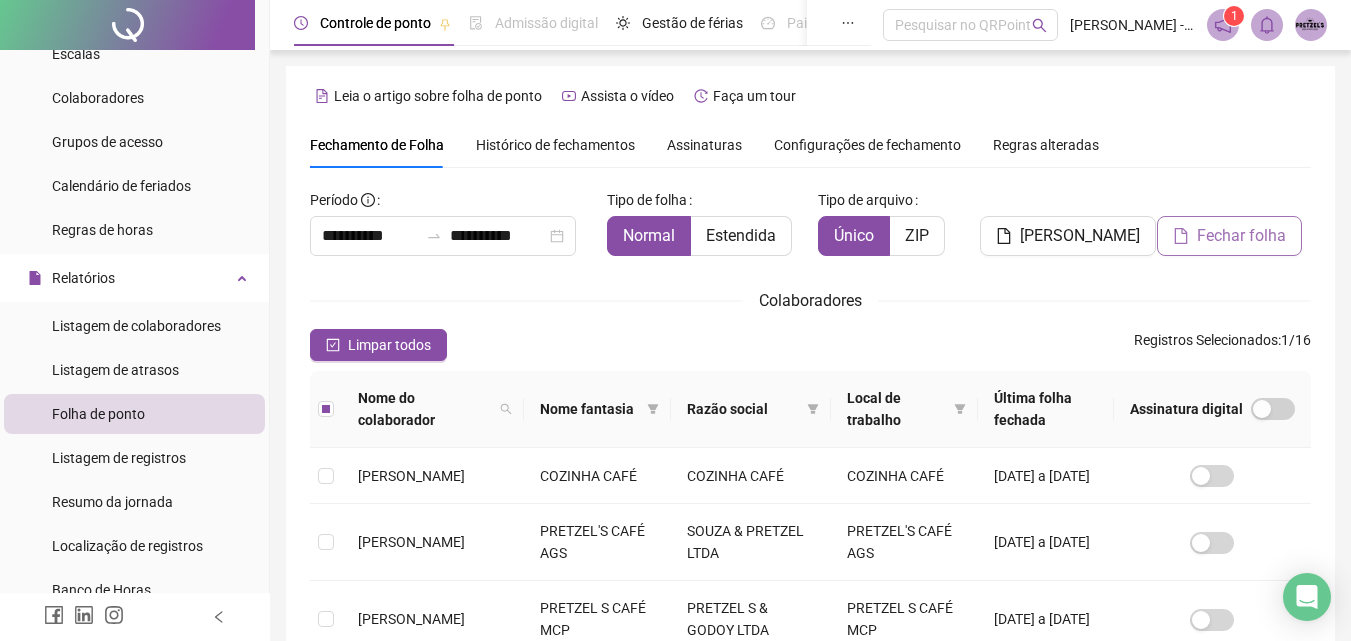 click on "Fechar folha" at bounding box center (1241, 236) 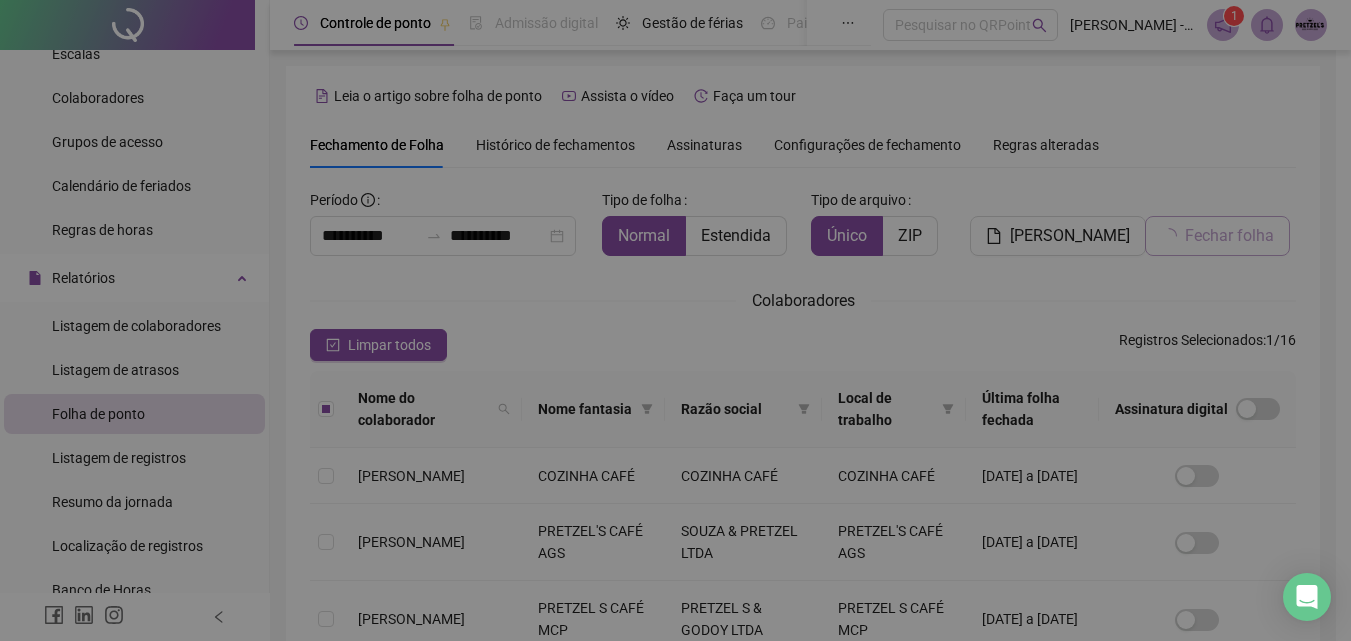 scroll, scrollTop: 89, scrollLeft: 0, axis: vertical 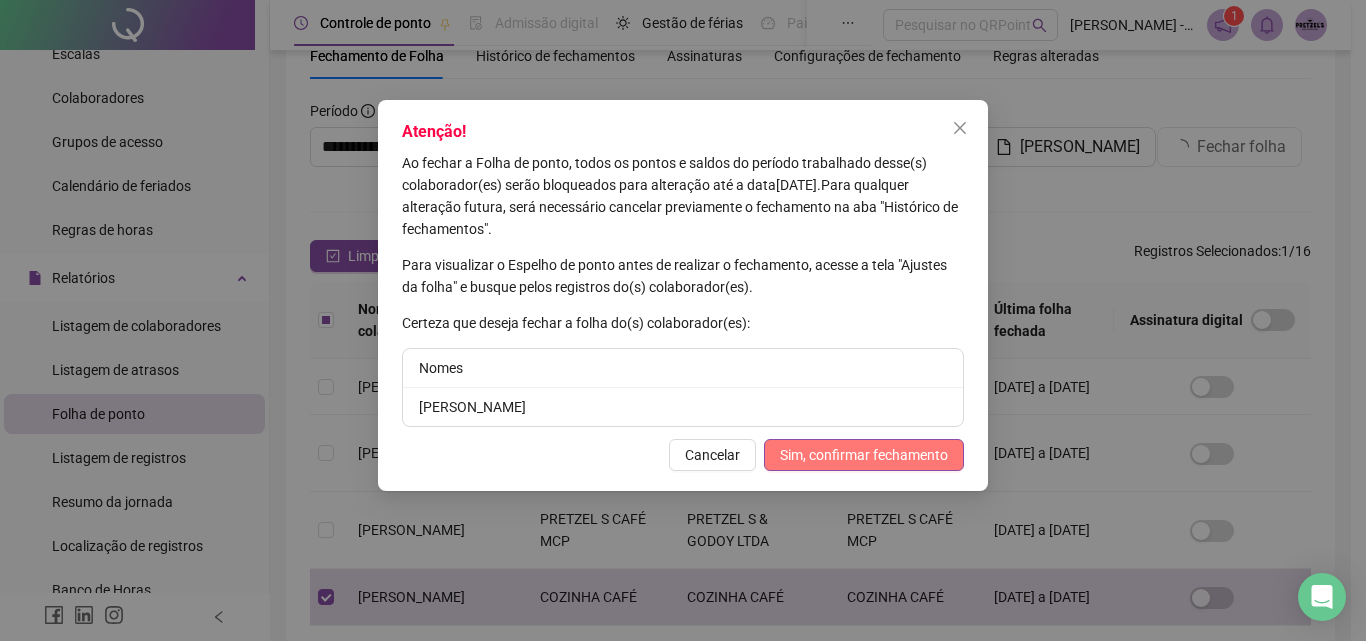 click on "Sim, confirmar fechamento" at bounding box center [864, 455] 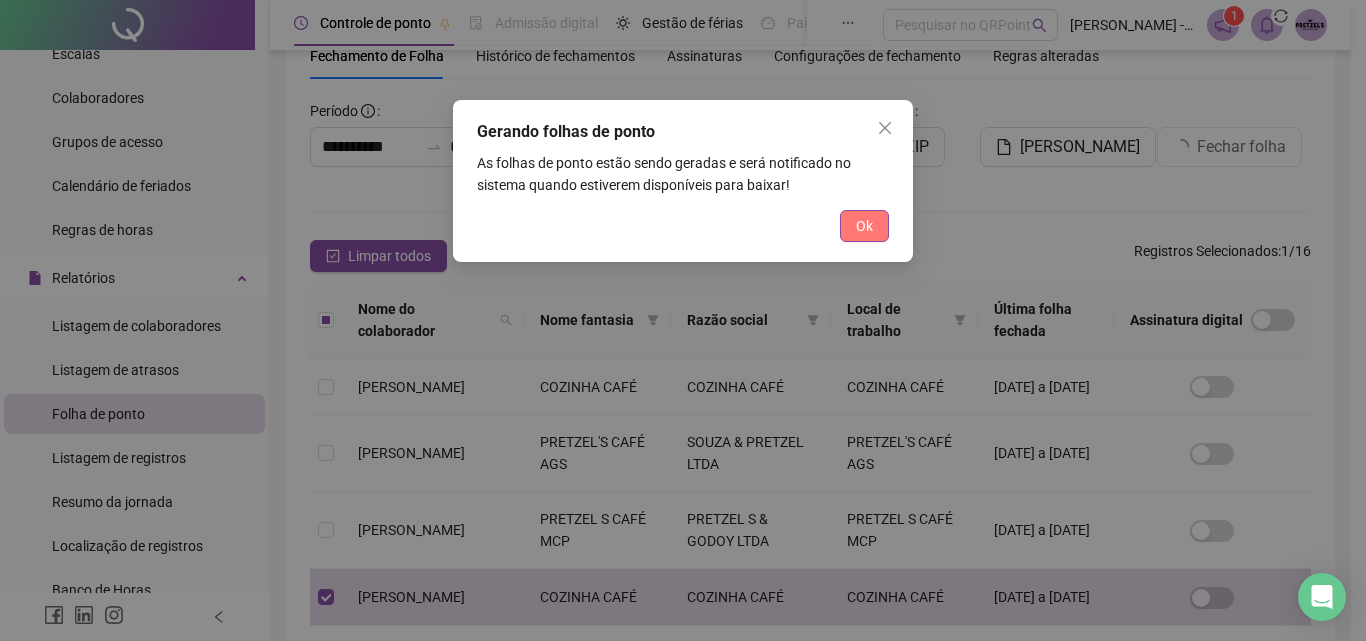 click on "Ok" at bounding box center [864, 226] 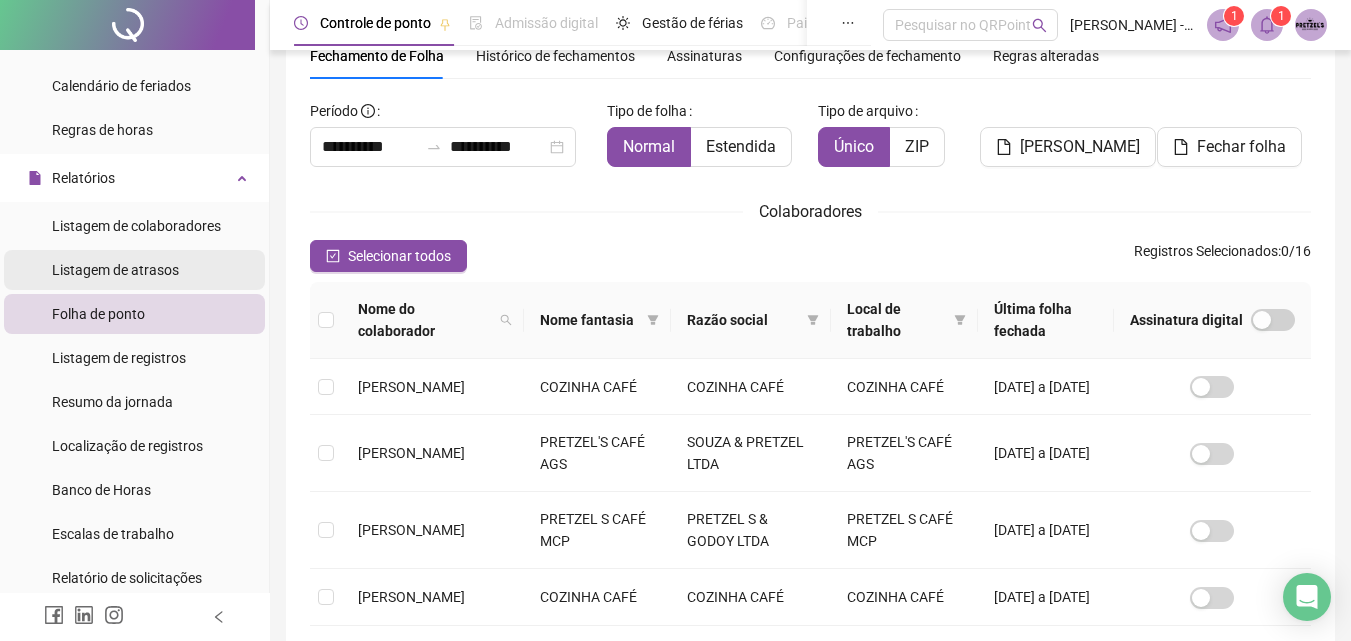 scroll, scrollTop: 0, scrollLeft: 0, axis: both 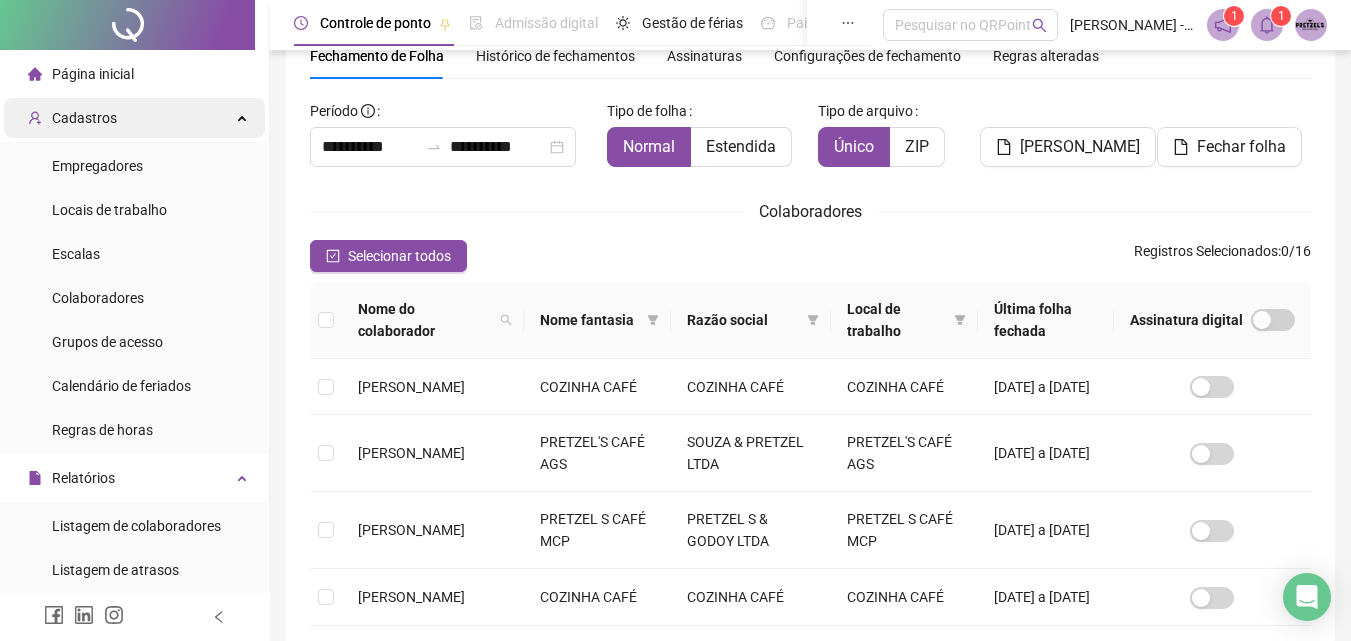 click on "Cadastros" at bounding box center (134, 118) 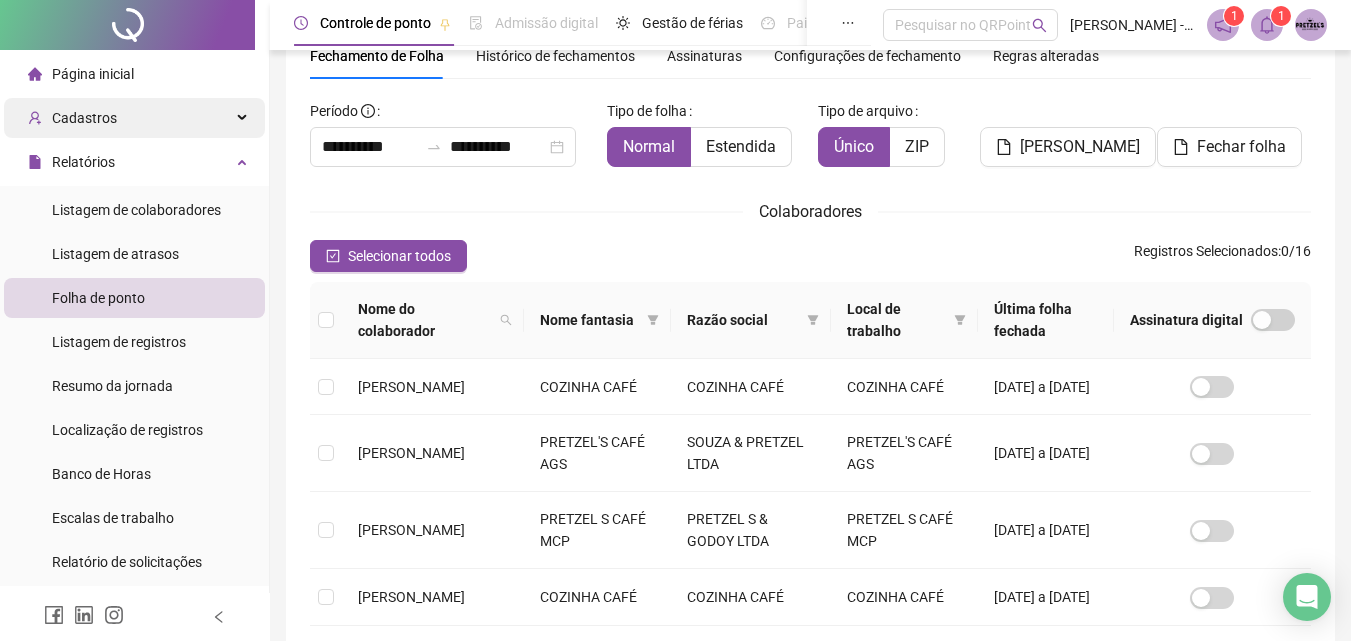 click on "Cadastros" at bounding box center [134, 118] 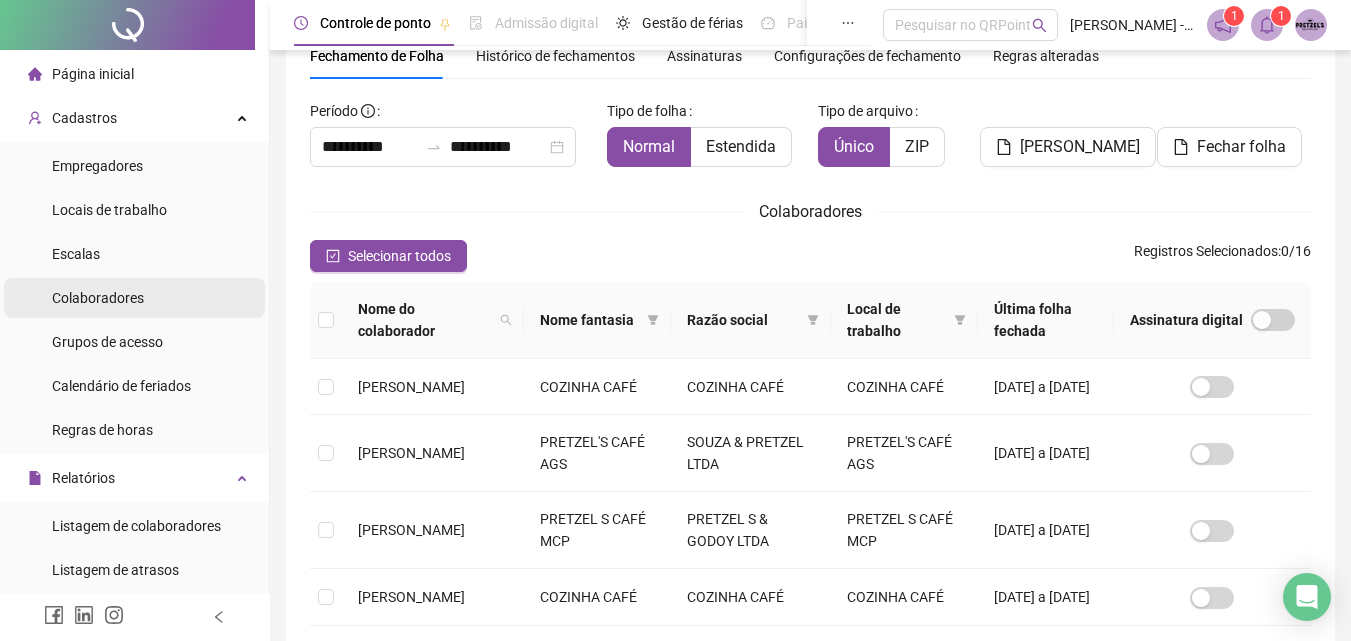 click on "Colaboradores" at bounding box center [98, 298] 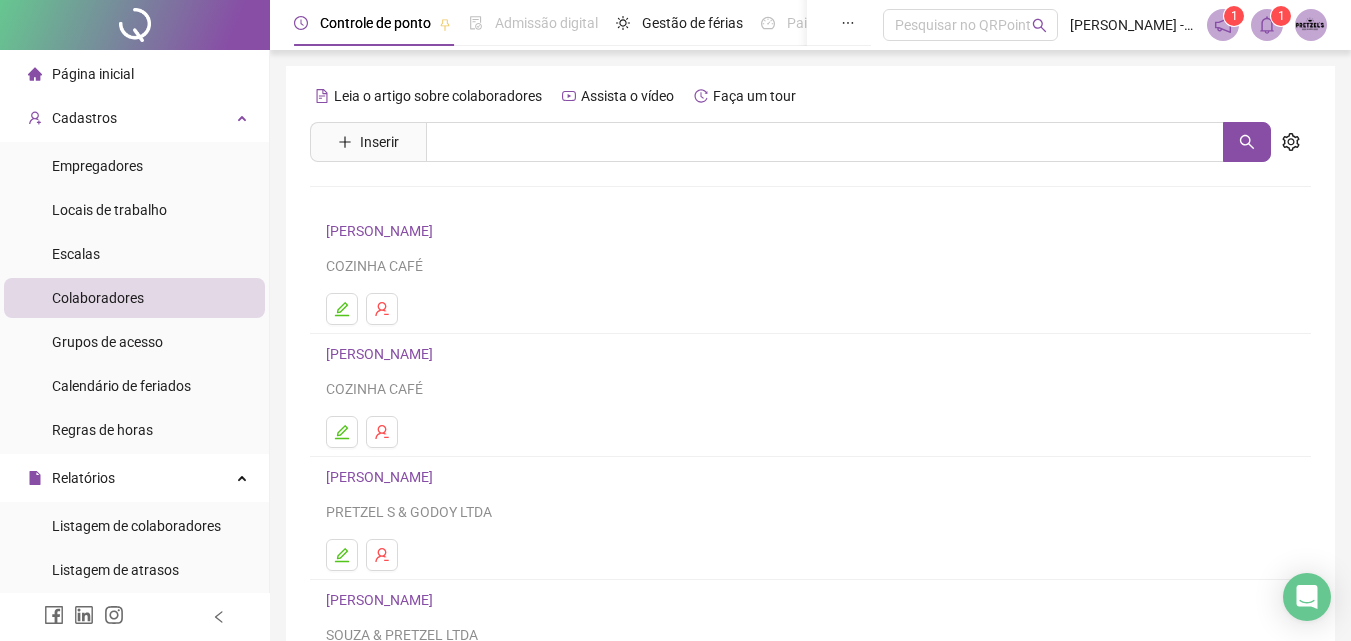 scroll, scrollTop: 326, scrollLeft: 0, axis: vertical 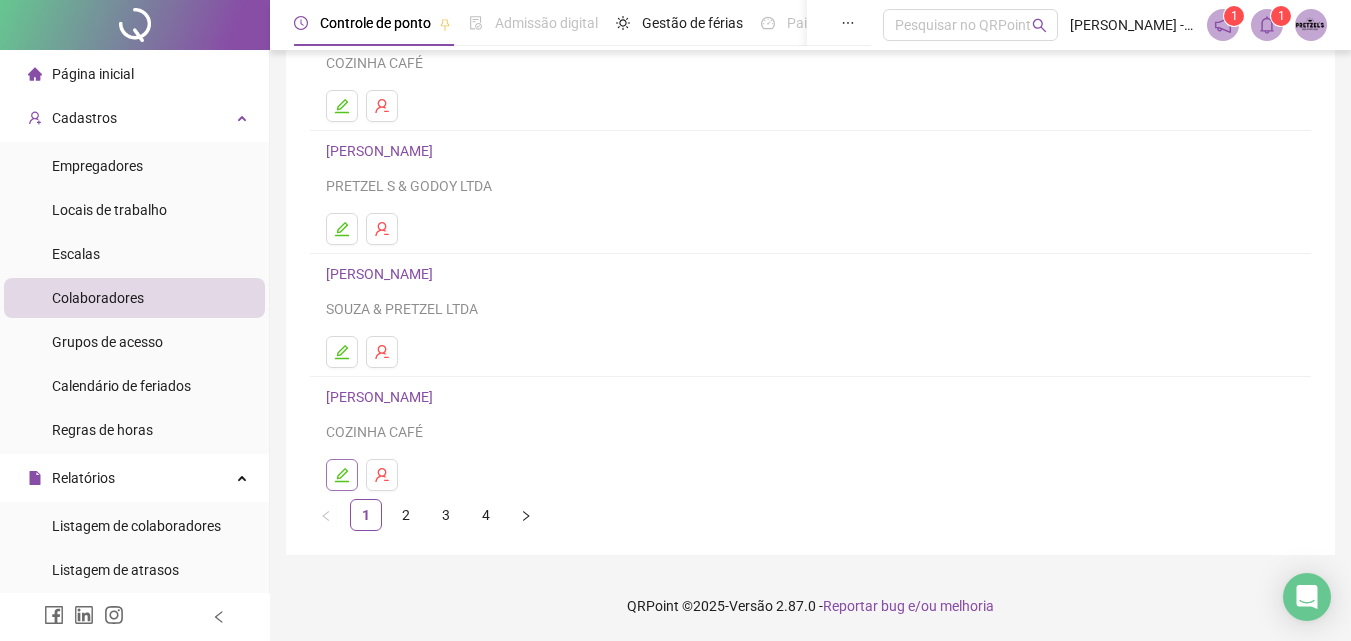 click 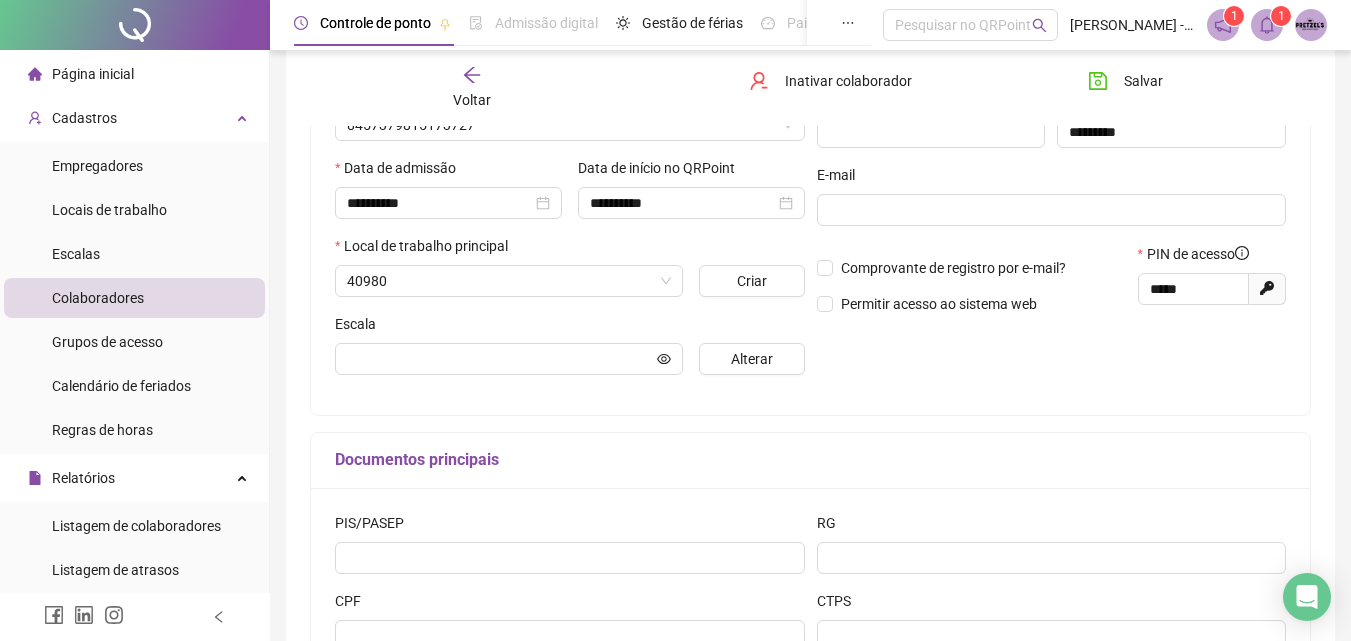 scroll, scrollTop: 336, scrollLeft: 0, axis: vertical 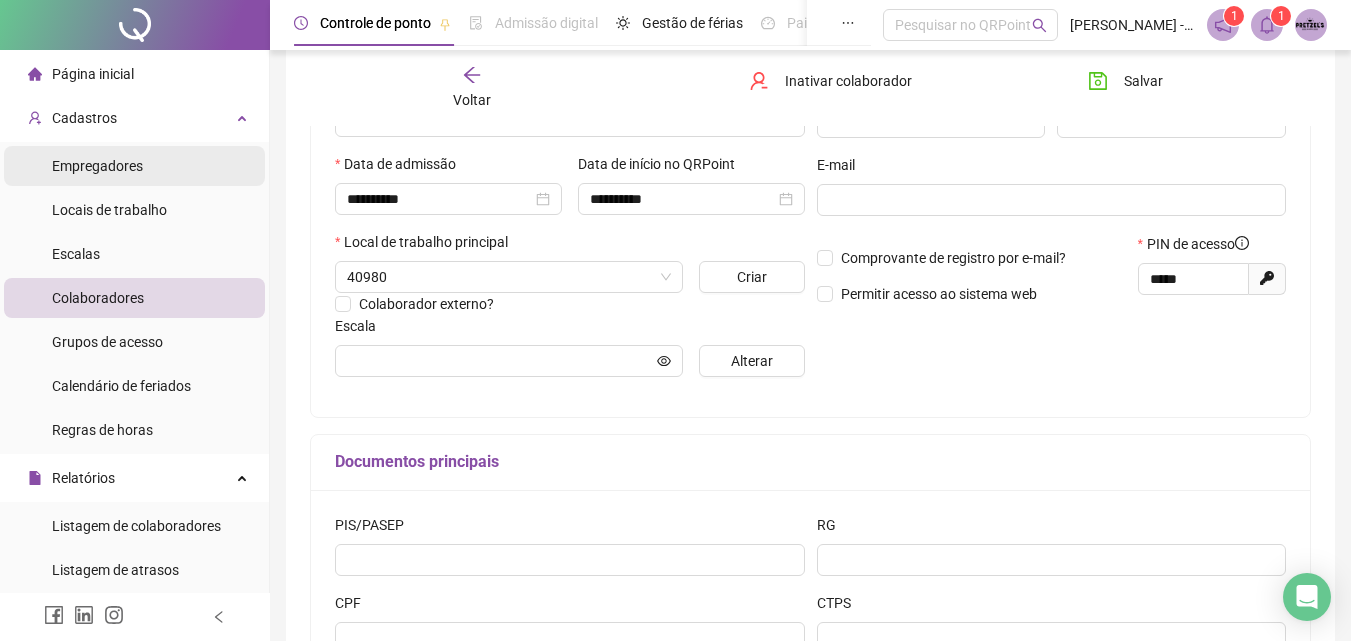 type on "**********" 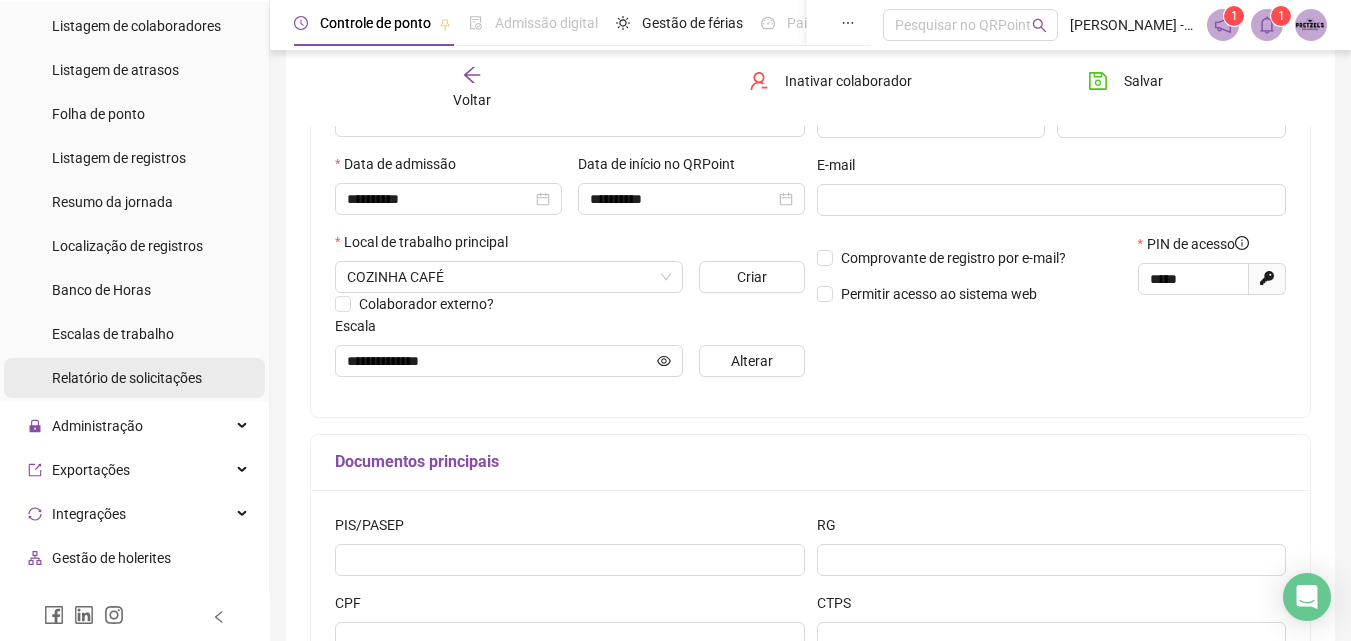 scroll, scrollTop: 300, scrollLeft: 0, axis: vertical 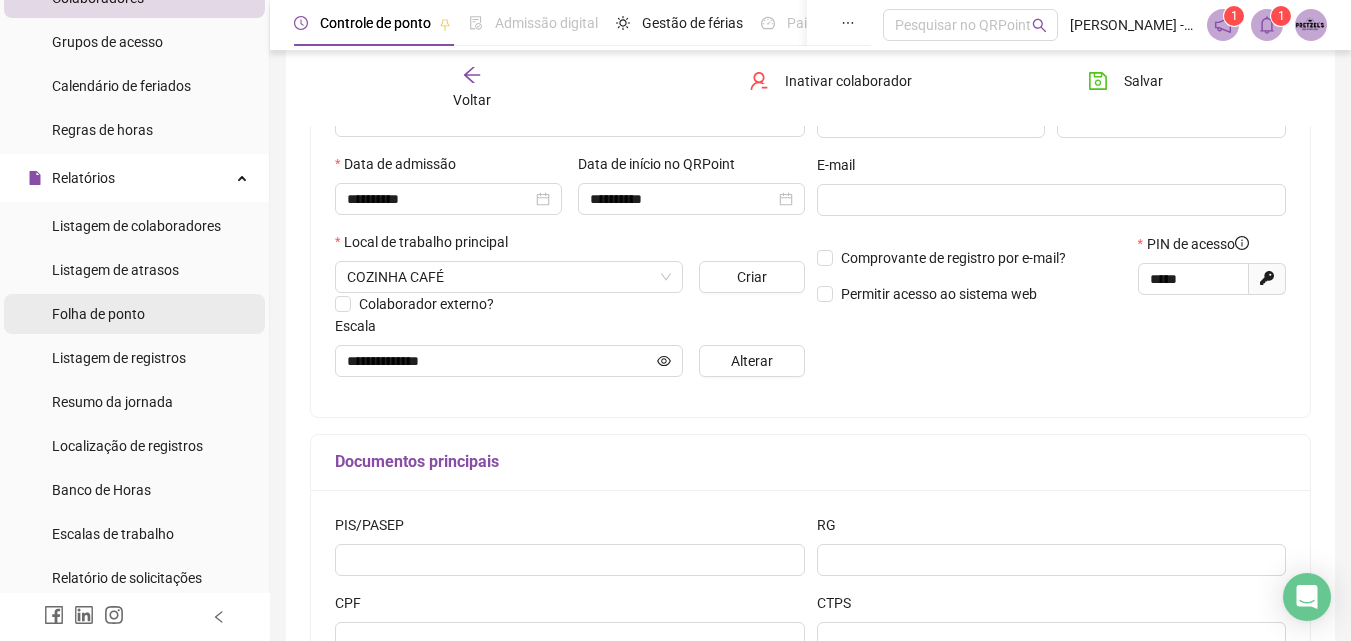 click on "Folha de ponto" at bounding box center (98, 314) 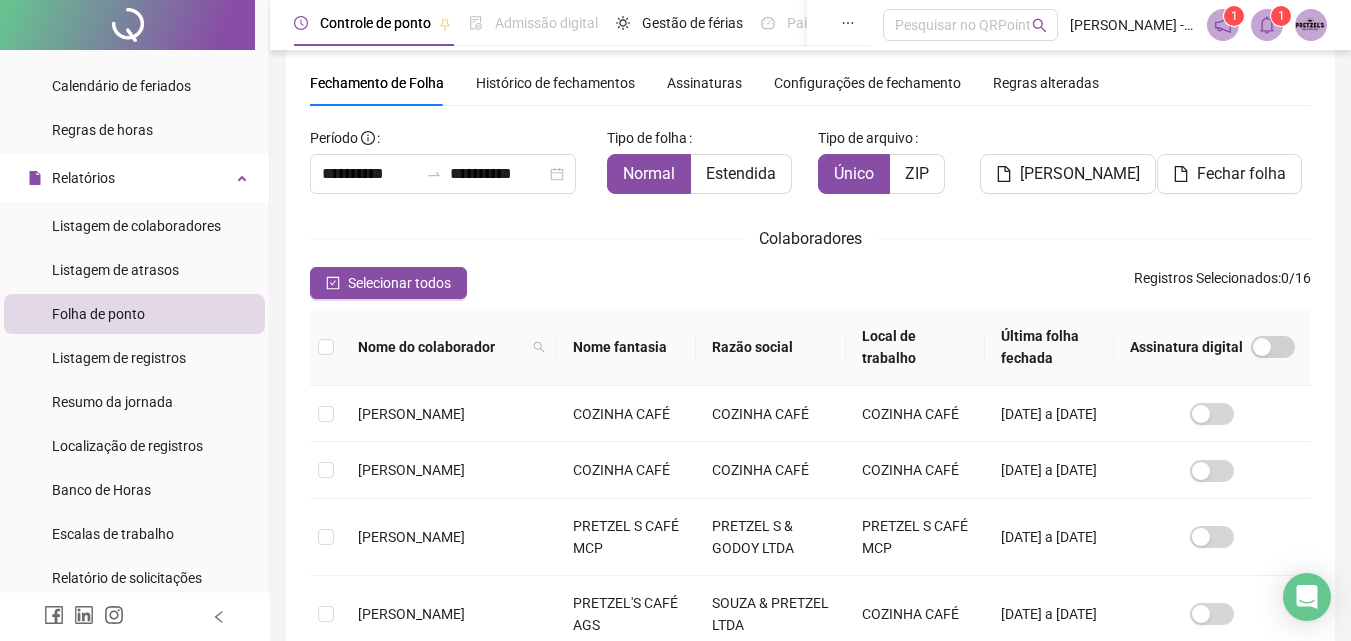 scroll, scrollTop: 89, scrollLeft: 0, axis: vertical 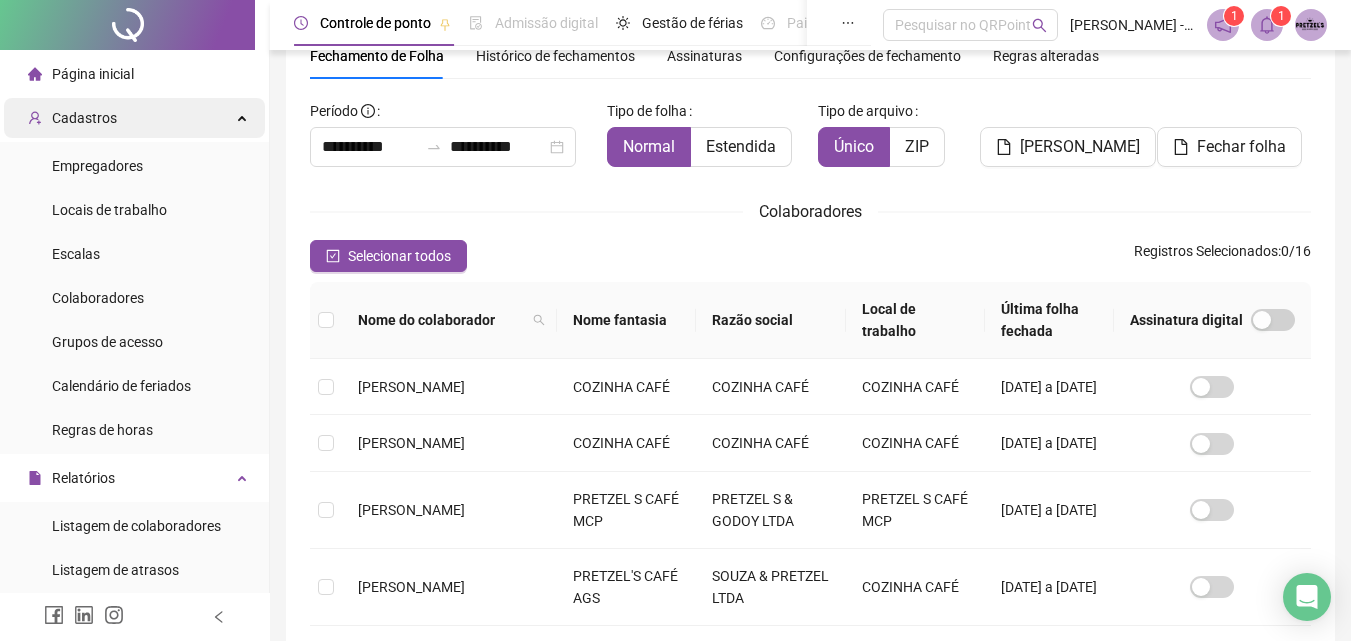 click on "Cadastros" at bounding box center [134, 118] 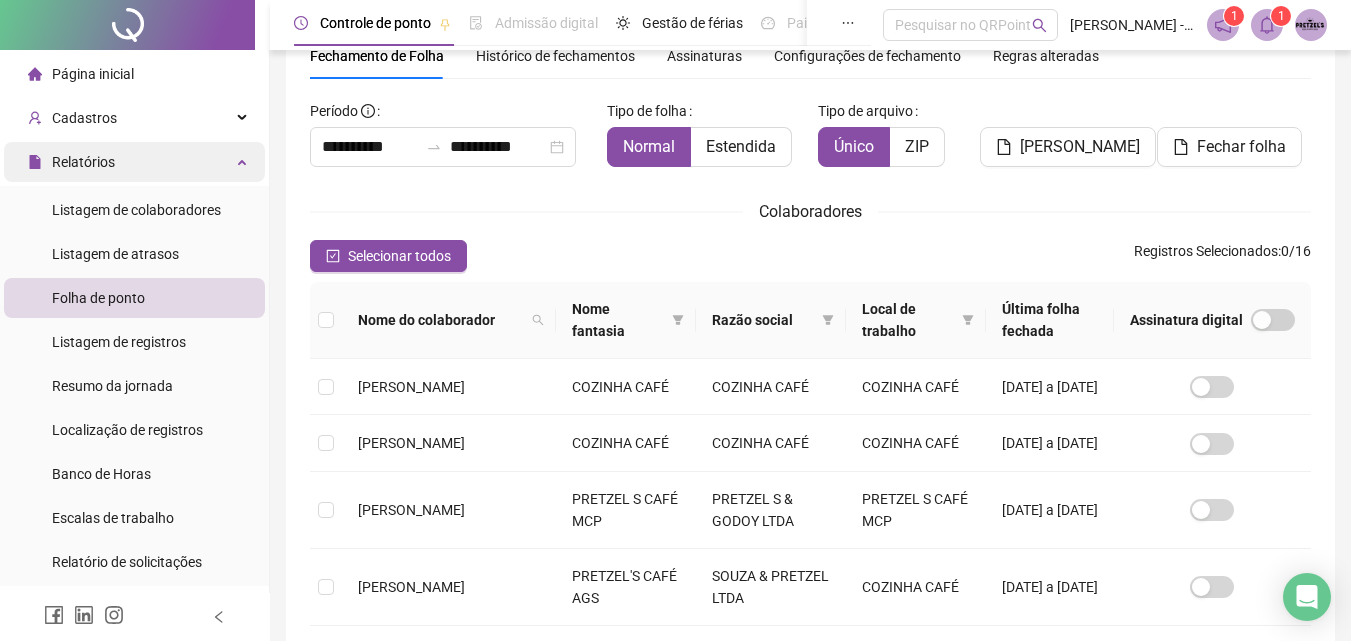 click on "Relatórios" at bounding box center (134, 162) 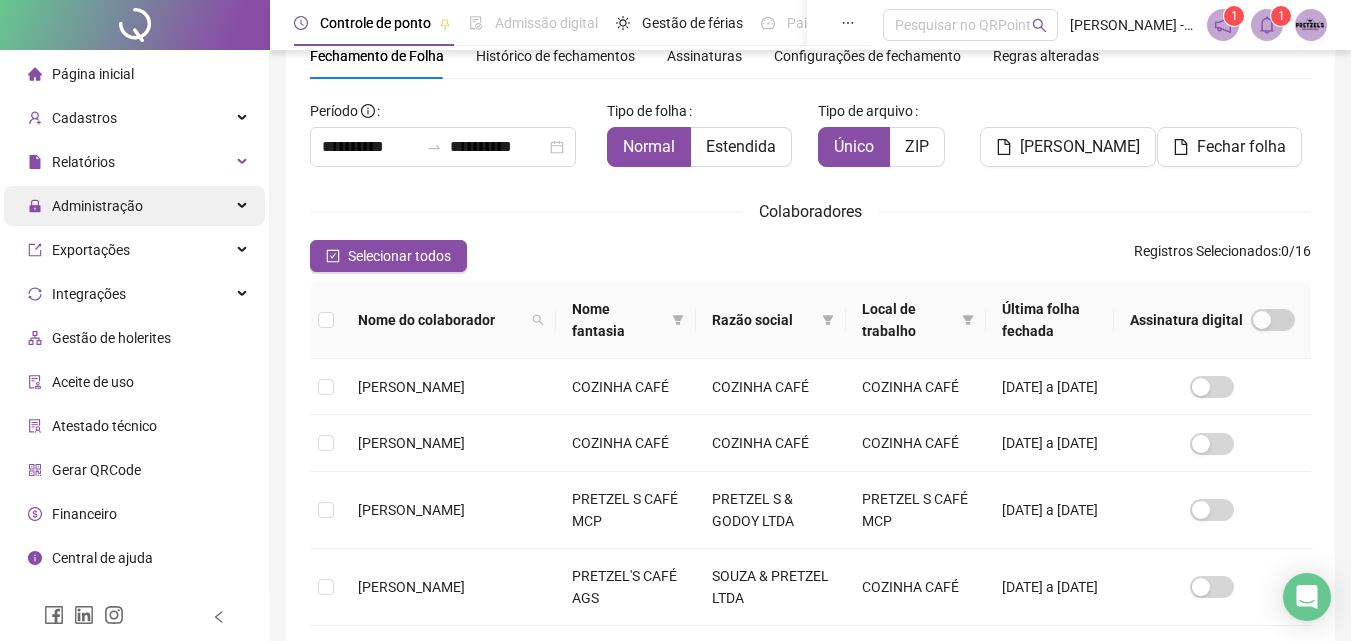 click on "Administração" at bounding box center (134, 206) 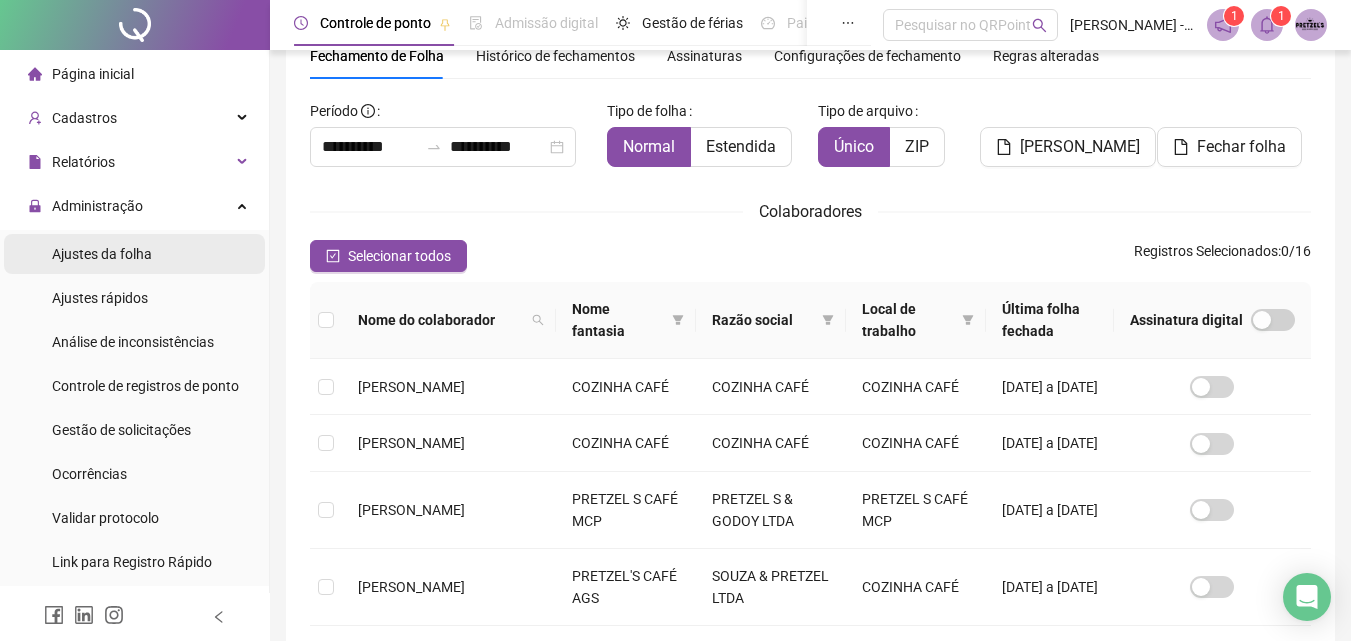 click on "Ajustes da folha" at bounding box center (102, 254) 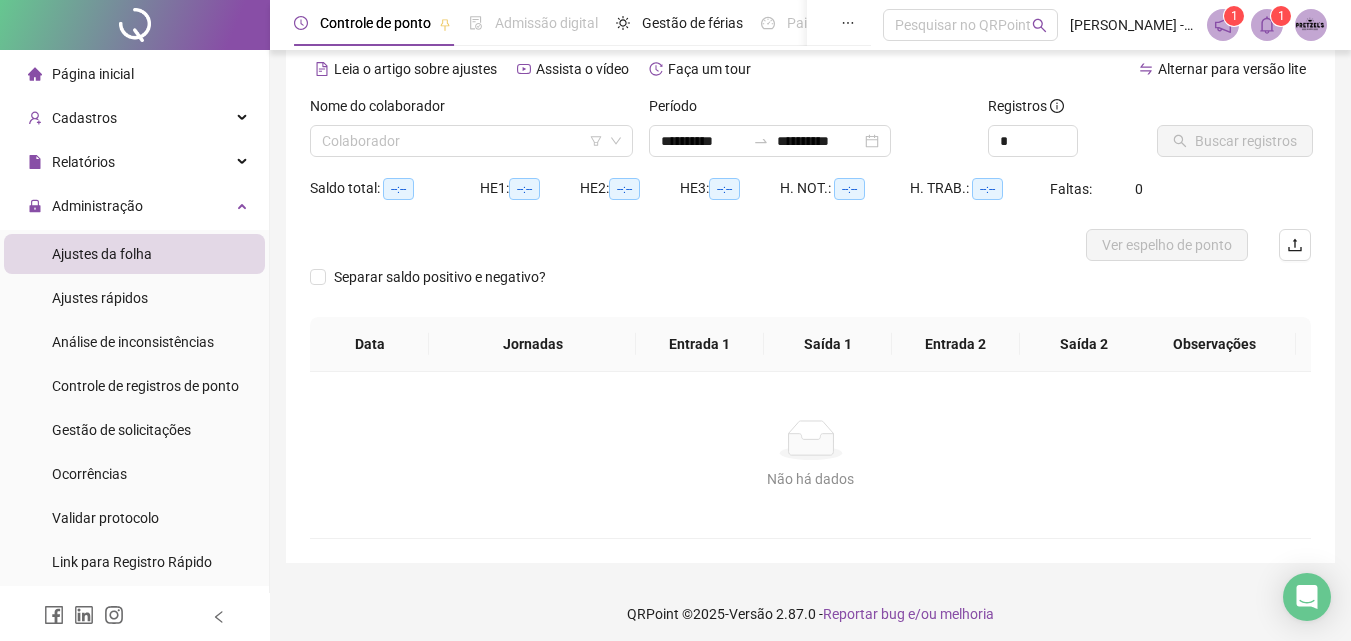 type on "**********" 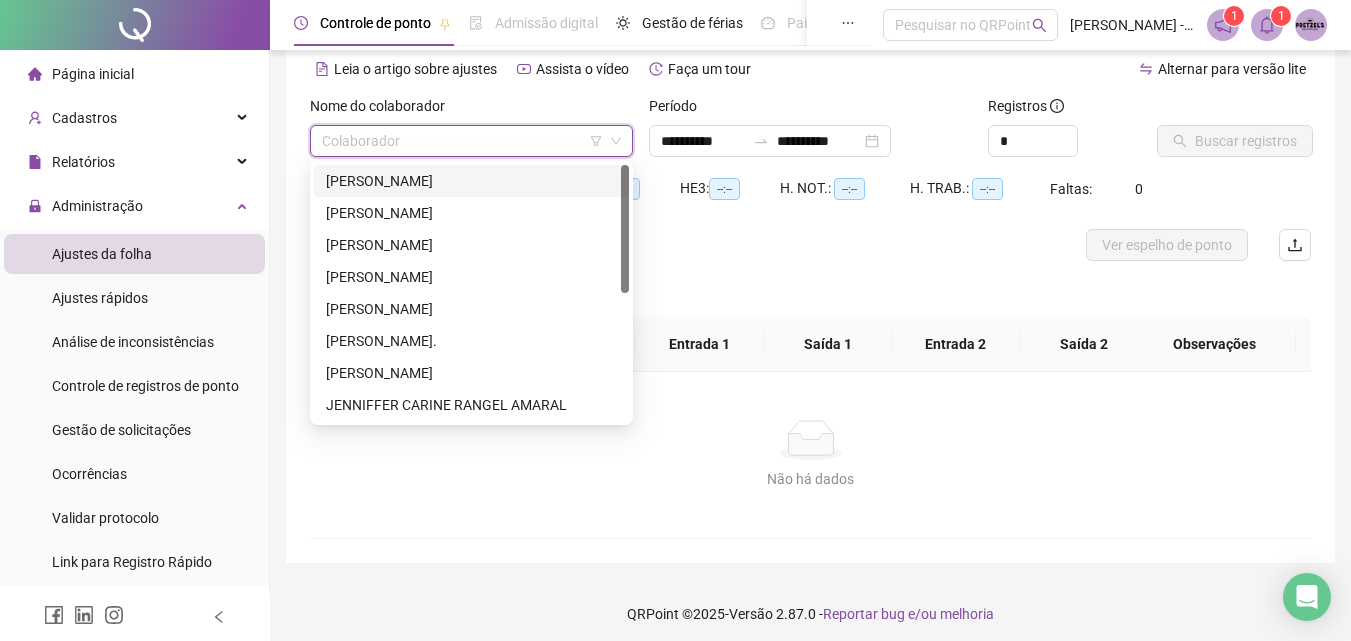 click at bounding box center (465, 141) 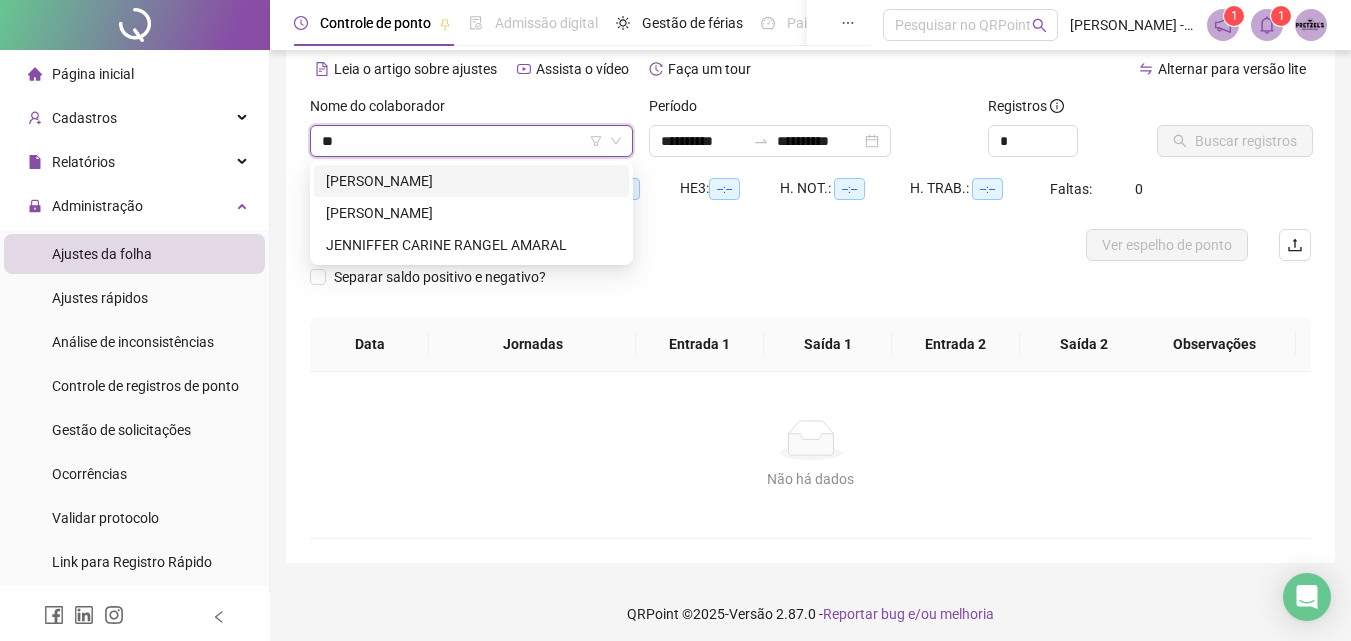 type on "***" 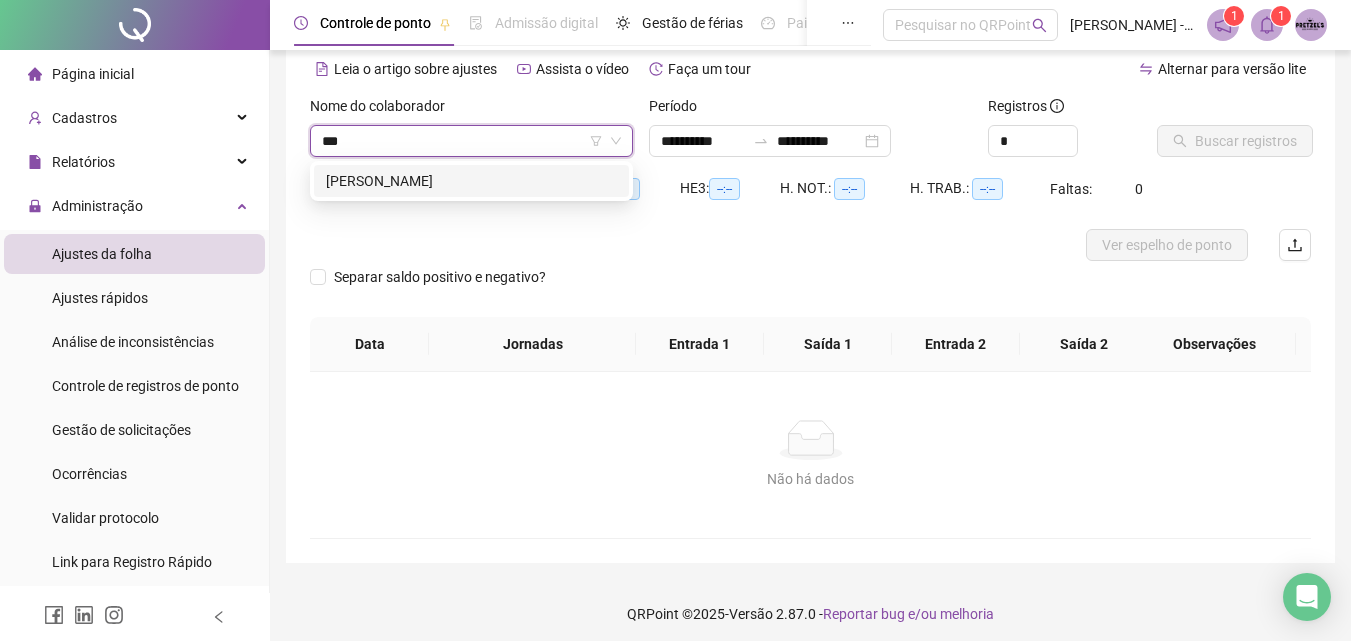 click on "[PERSON_NAME]" at bounding box center [471, 181] 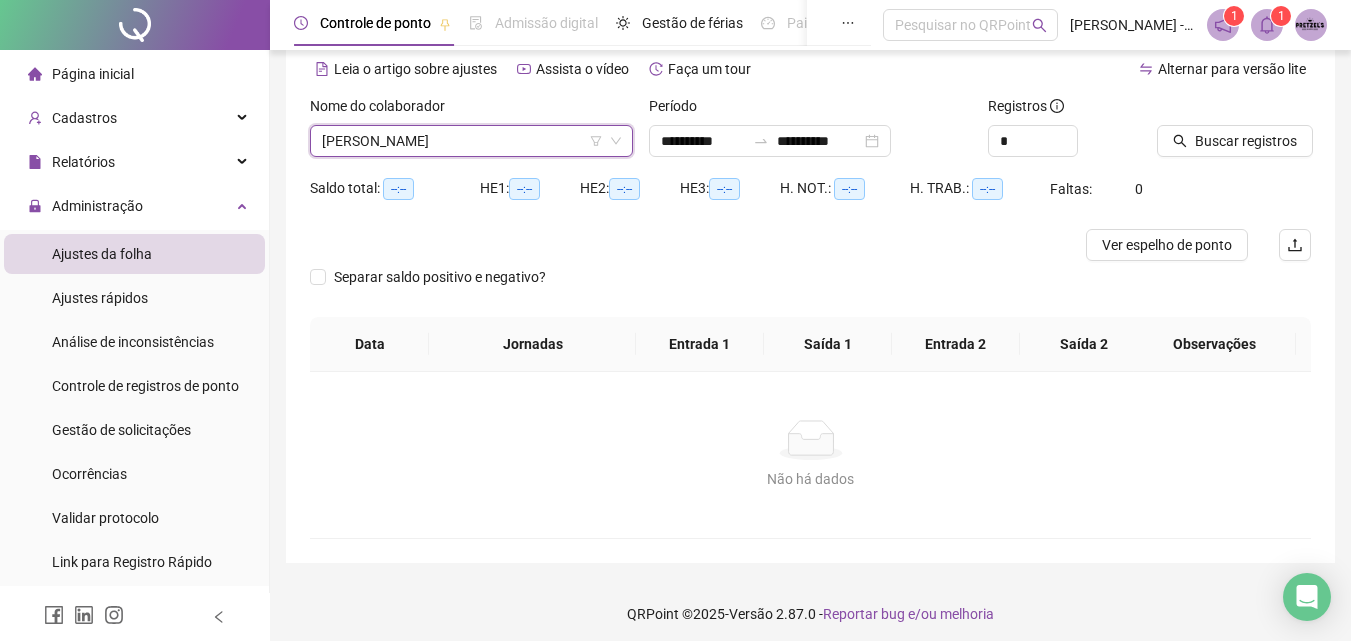click on "Nome do colaborador [PERSON_NAME] [PERSON_NAME]" at bounding box center (471, 134) 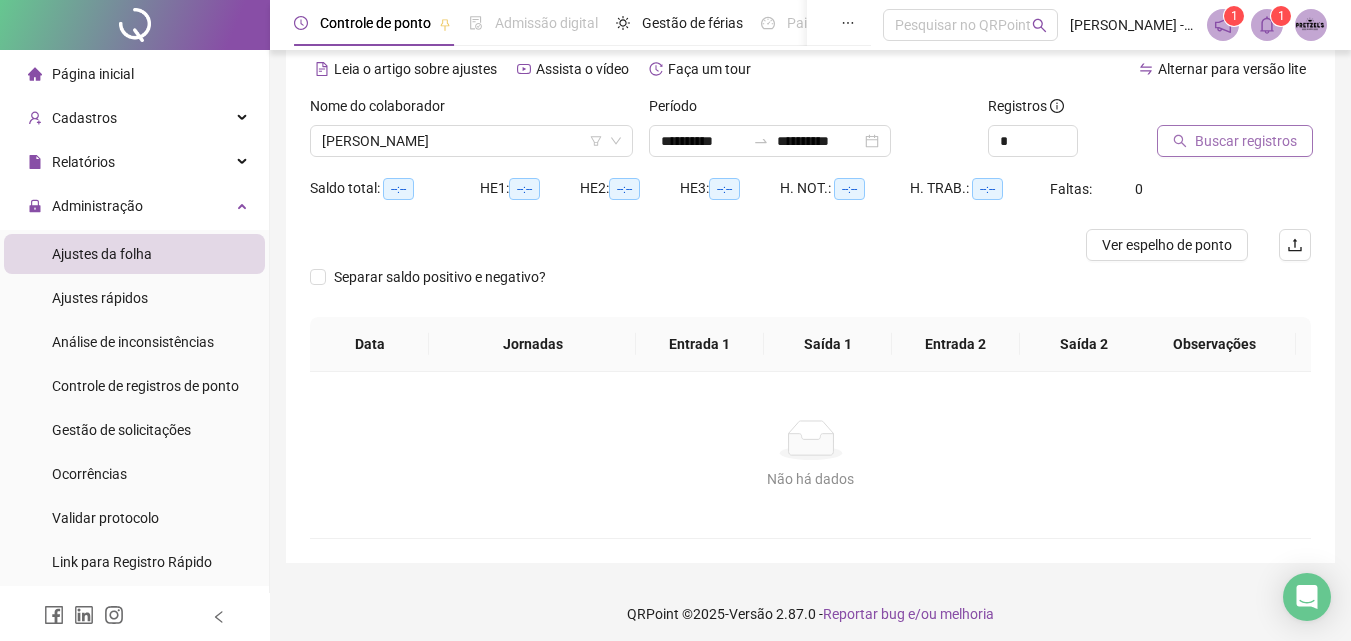click on "Buscar registros" at bounding box center (1246, 141) 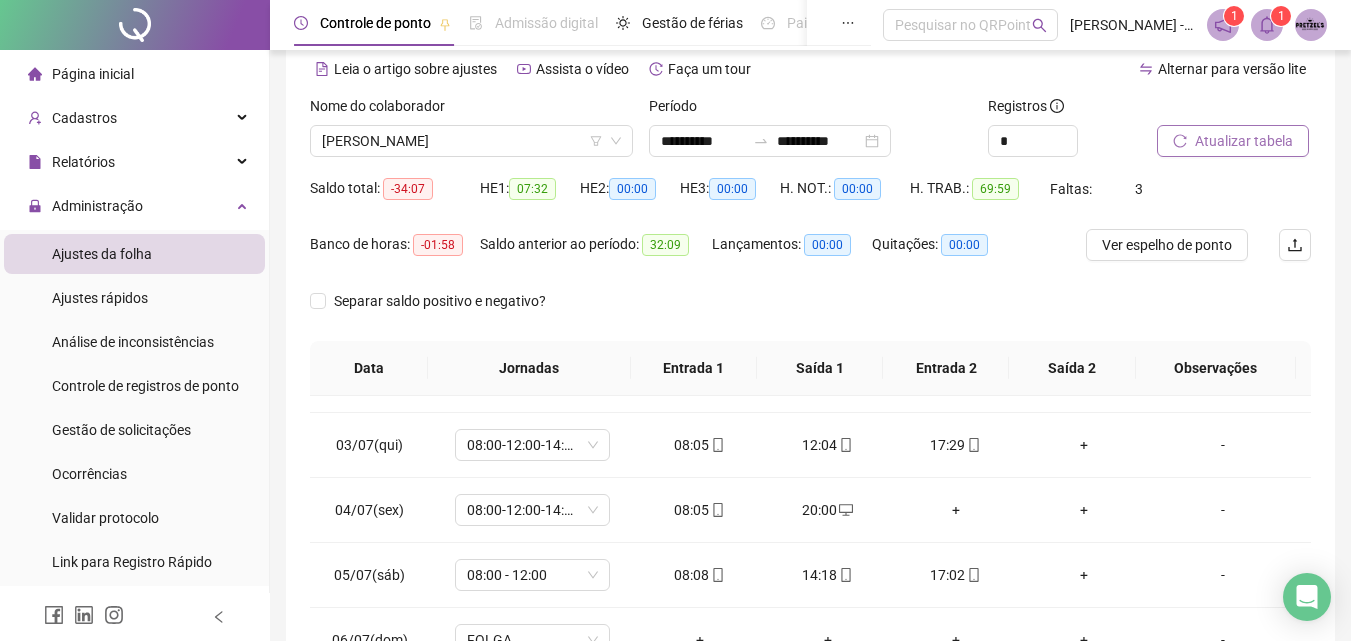 scroll, scrollTop: 0, scrollLeft: 0, axis: both 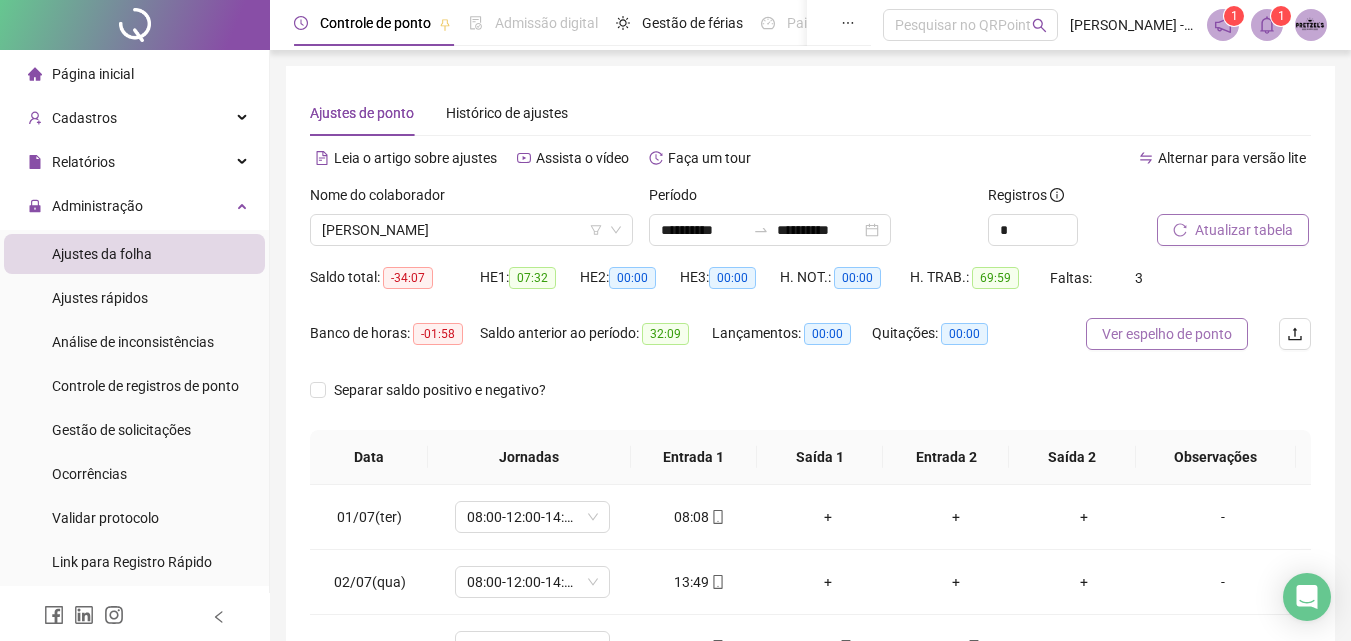 click on "Ver espelho de ponto" at bounding box center (1167, 334) 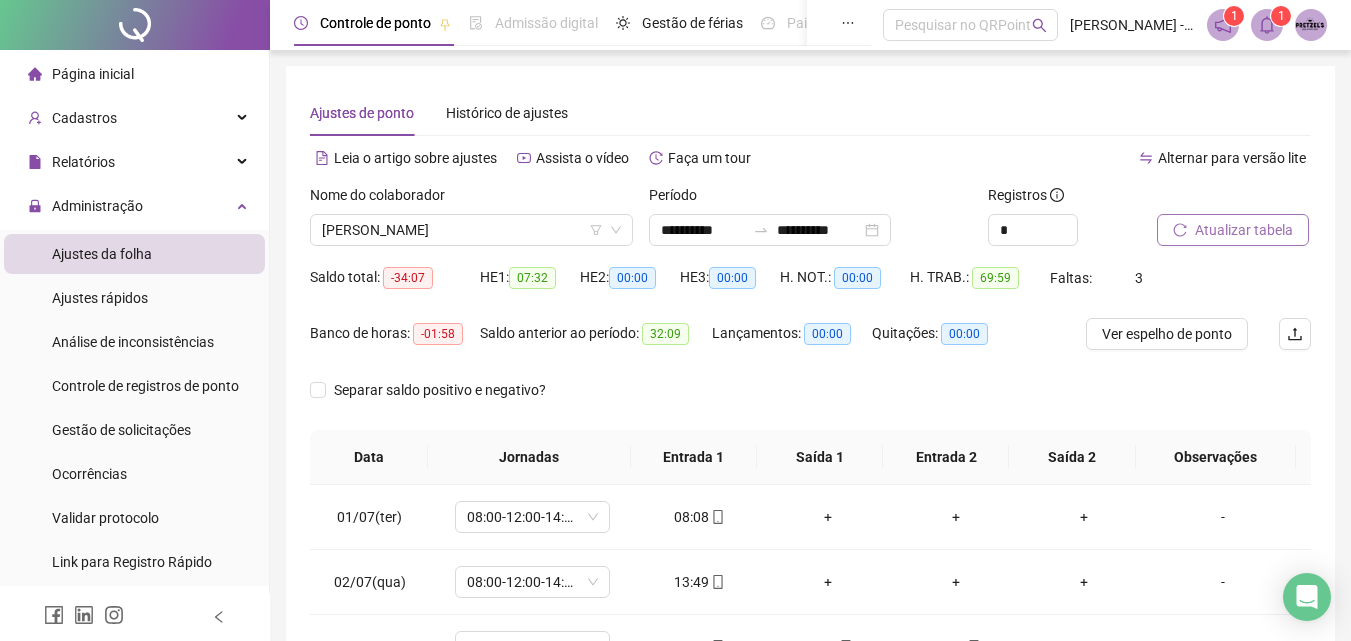 scroll, scrollTop: 100, scrollLeft: 0, axis: vertical 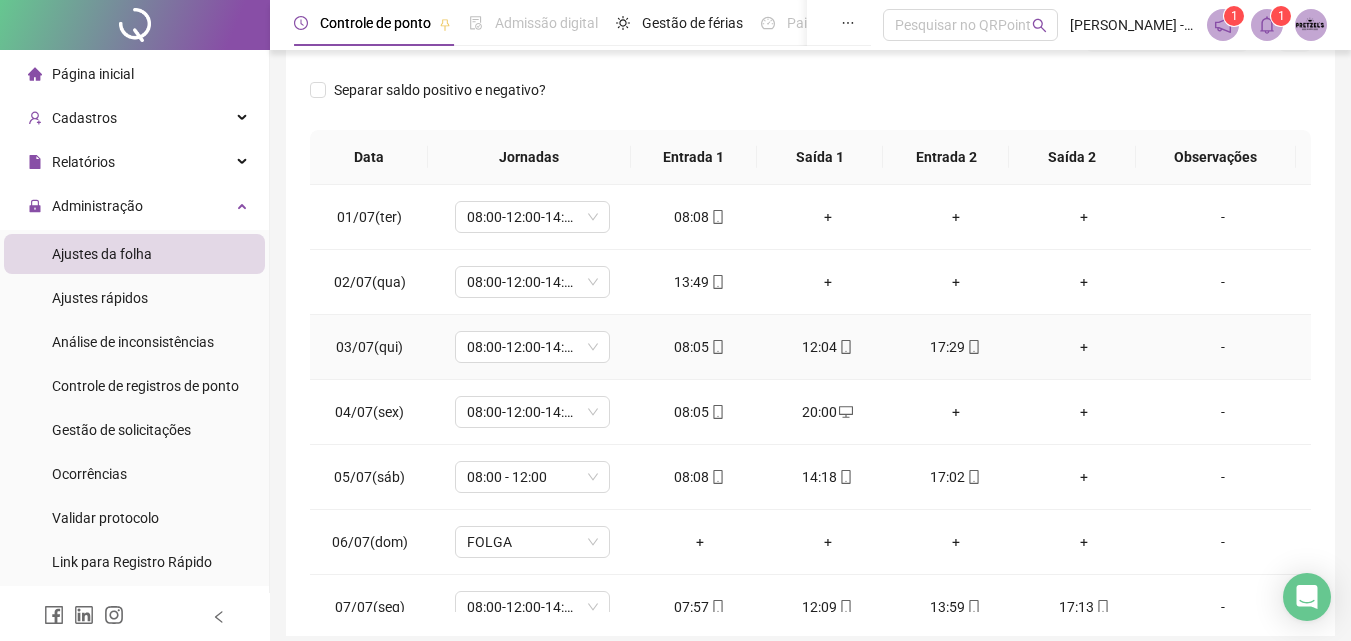 click on "+" at bounding box center (1084, 347) 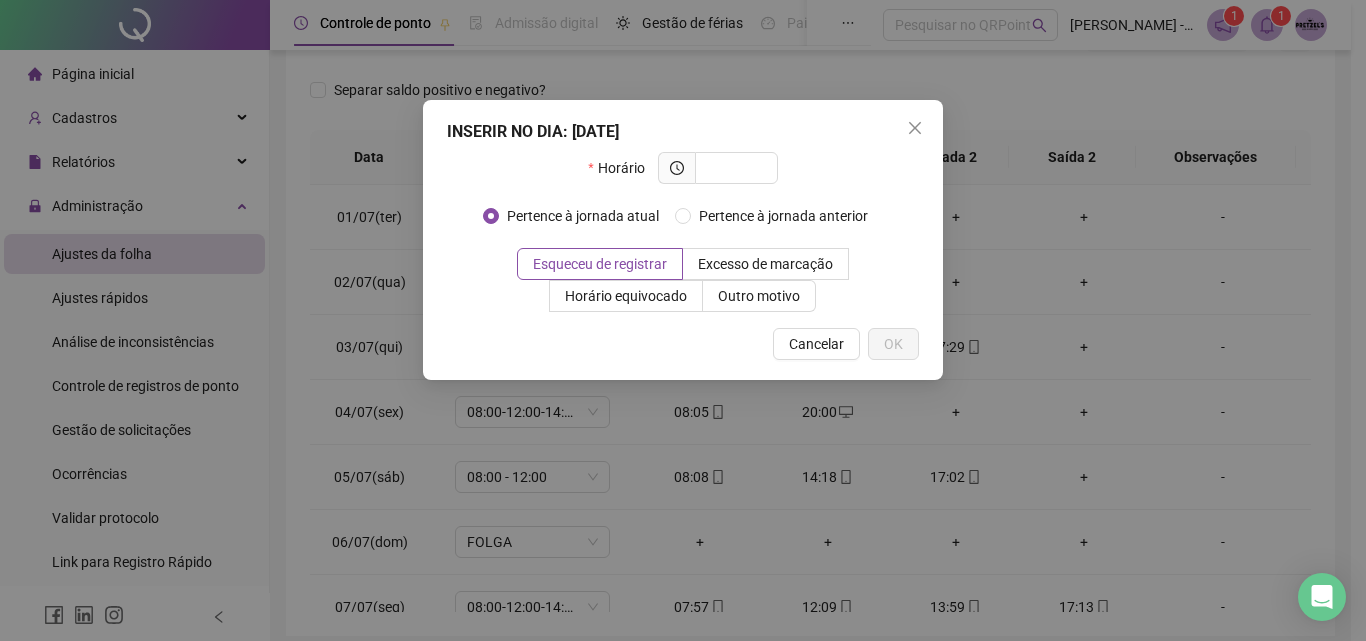 drag, startPoint x: 910, startPoint y: 132, endPoint x: 944, endPoint y: 211, distance: 86.00581 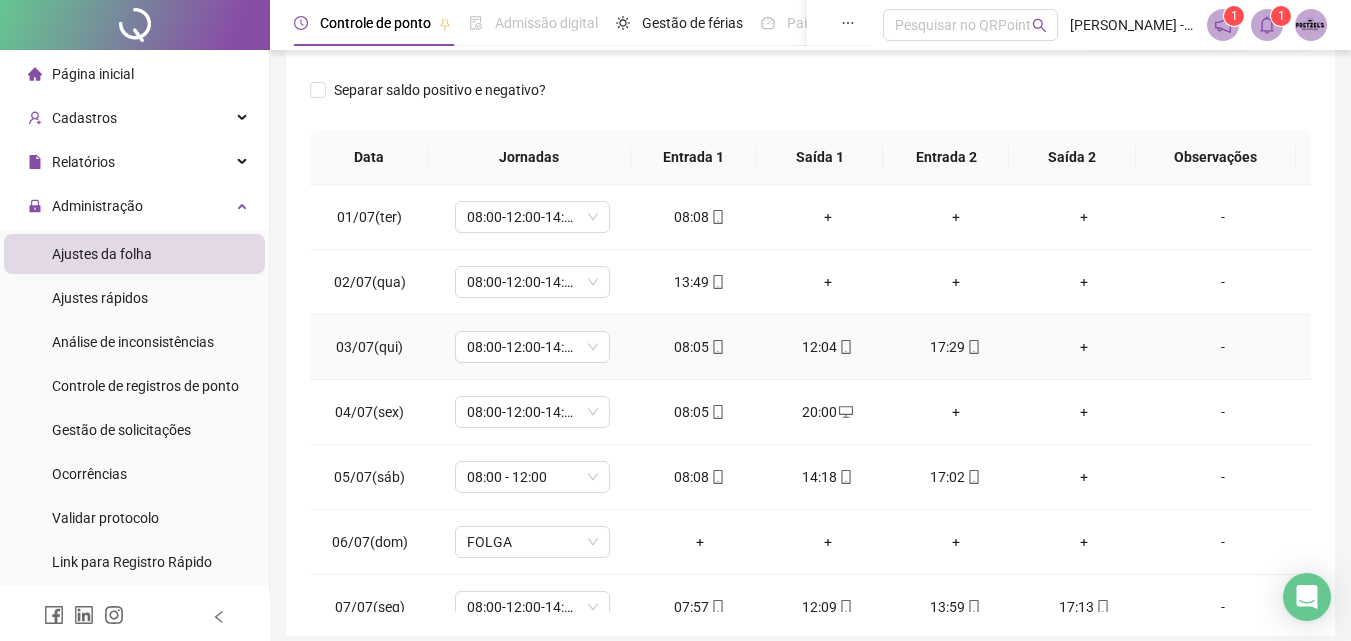 click on "+" at bounding box center [1084, 347] 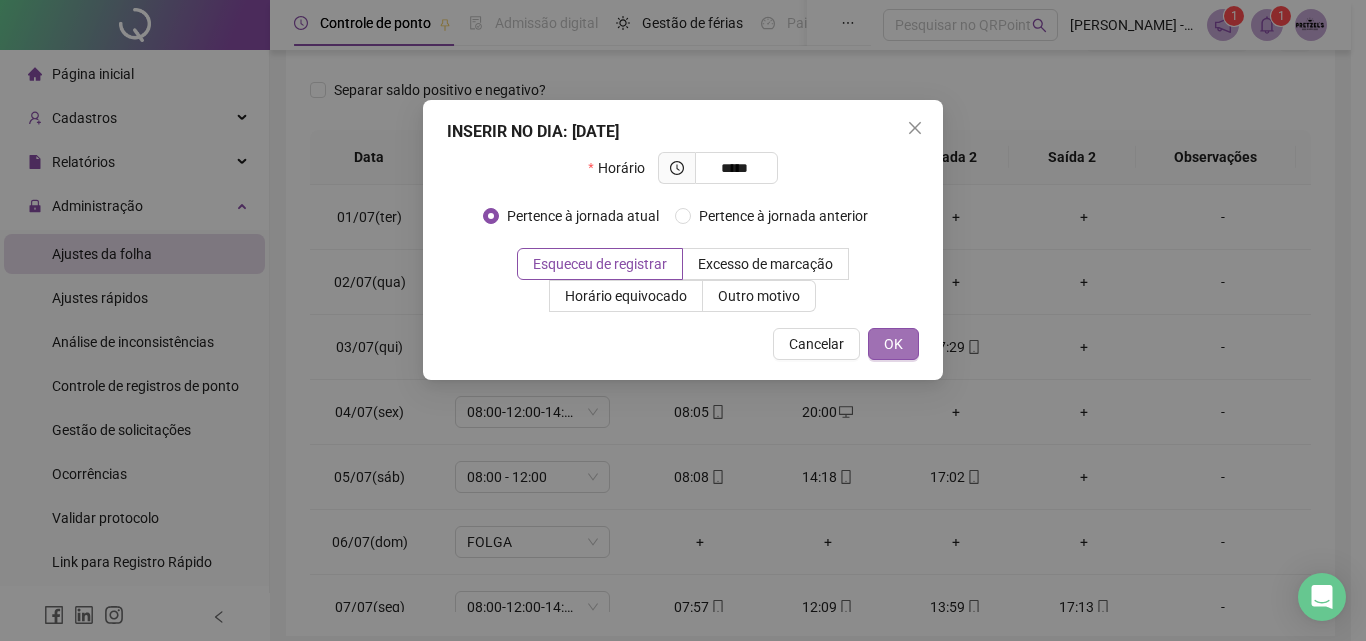 type on "*****" 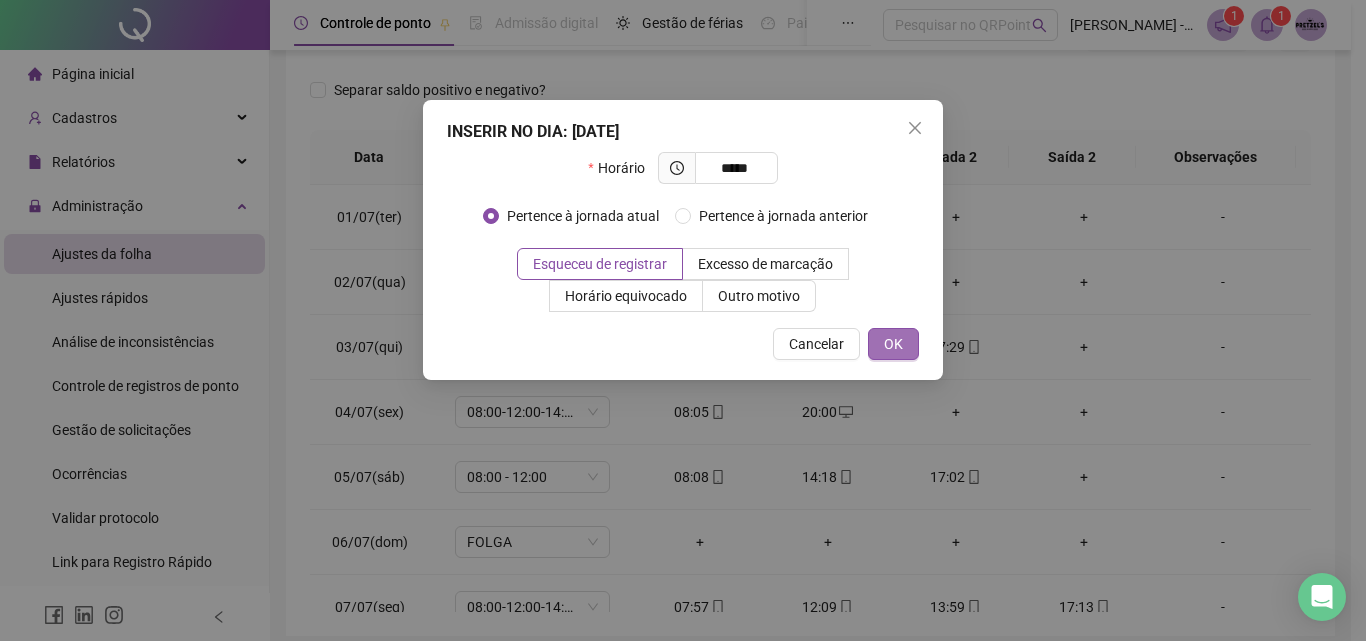 click on "OK" at bounding box center (893, 344) 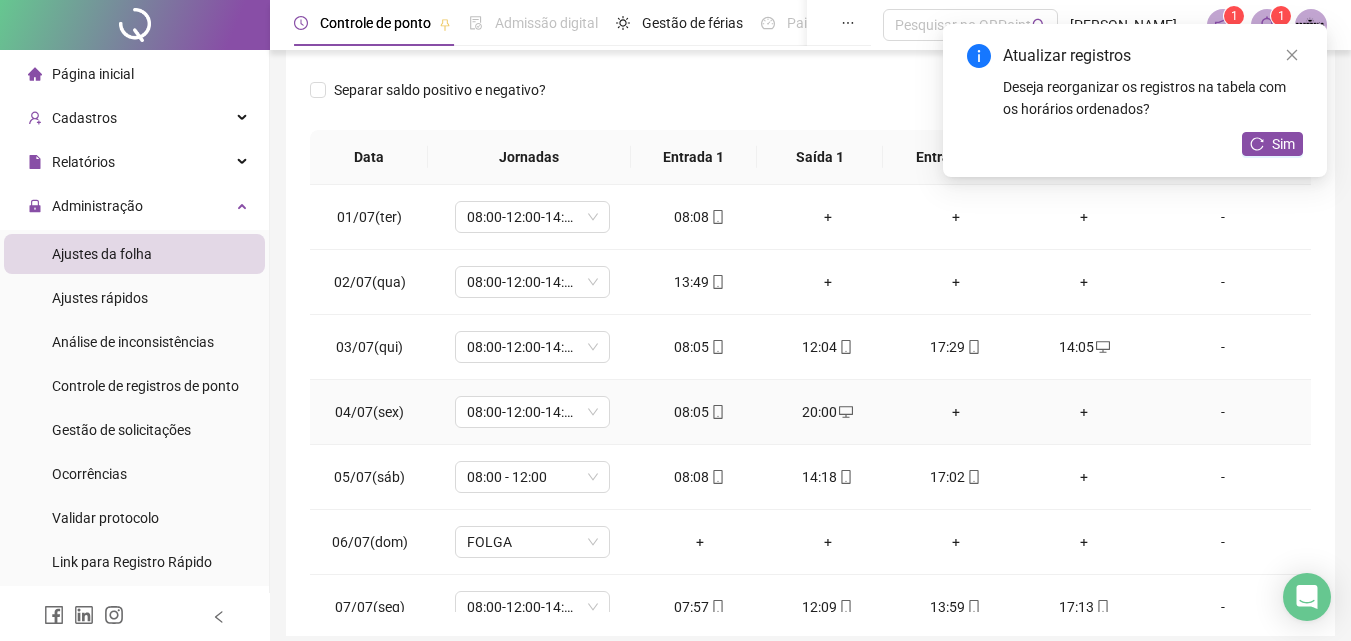click on "+" at bounding box center (956, 412) 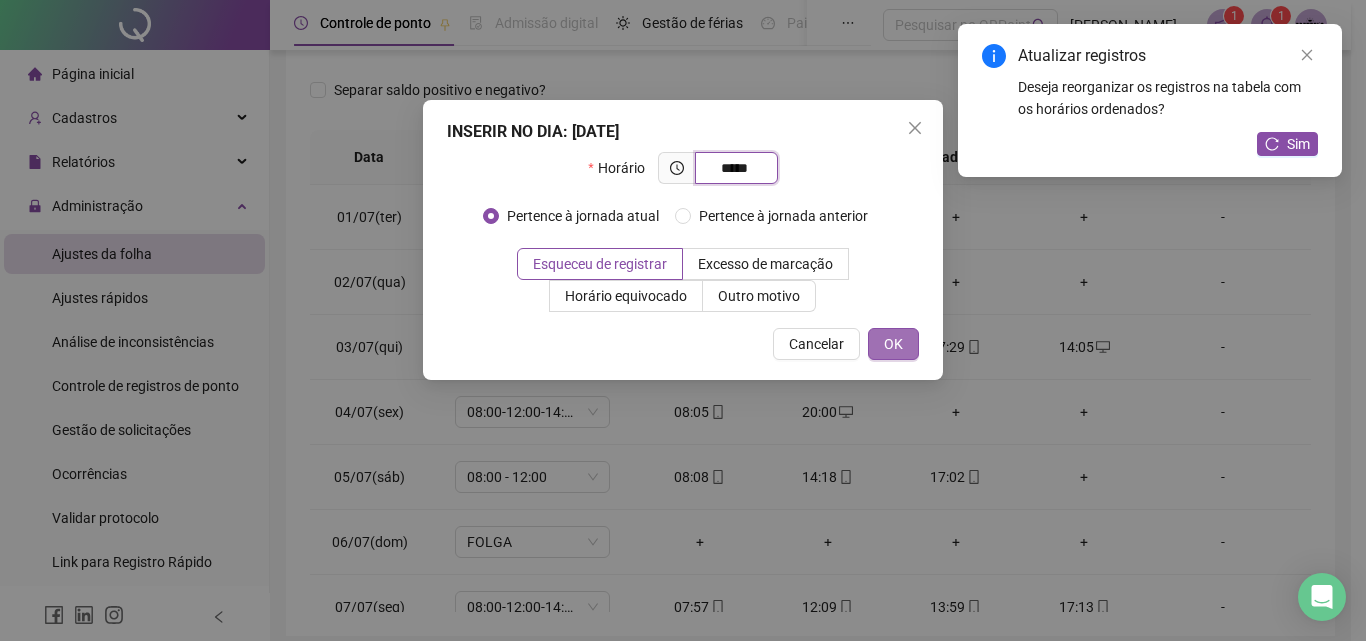 type on "*****" 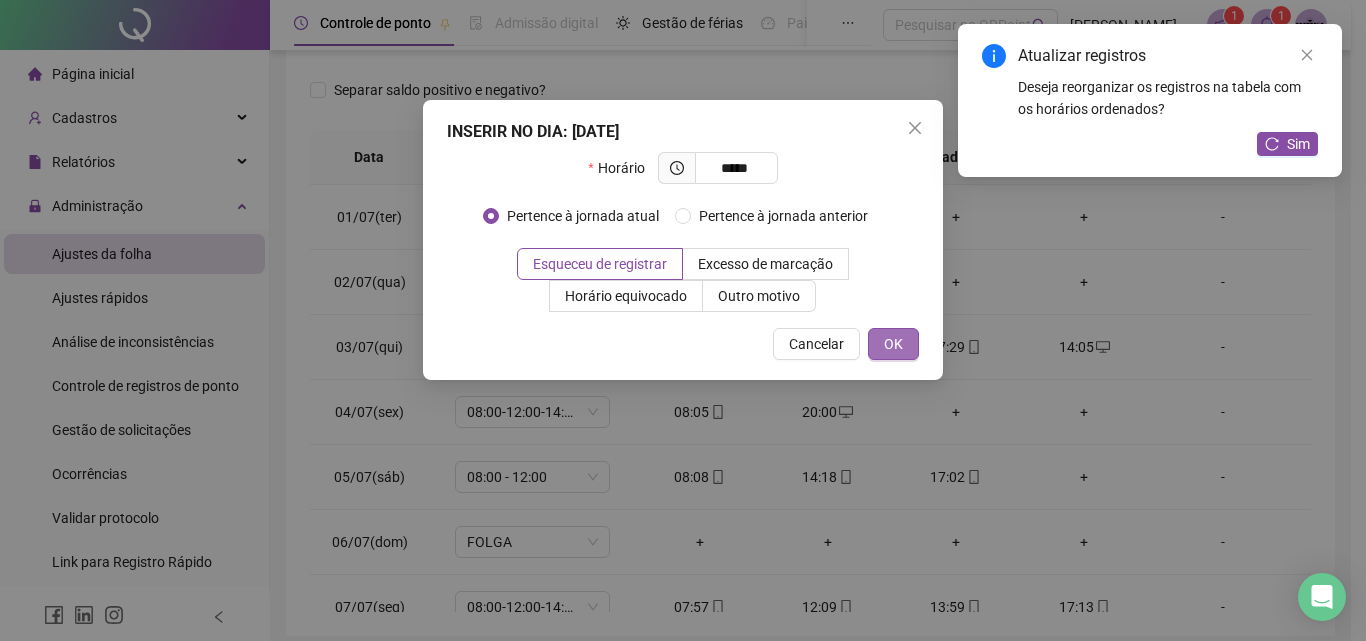 click on "OK" at bounding box center (893, 344) 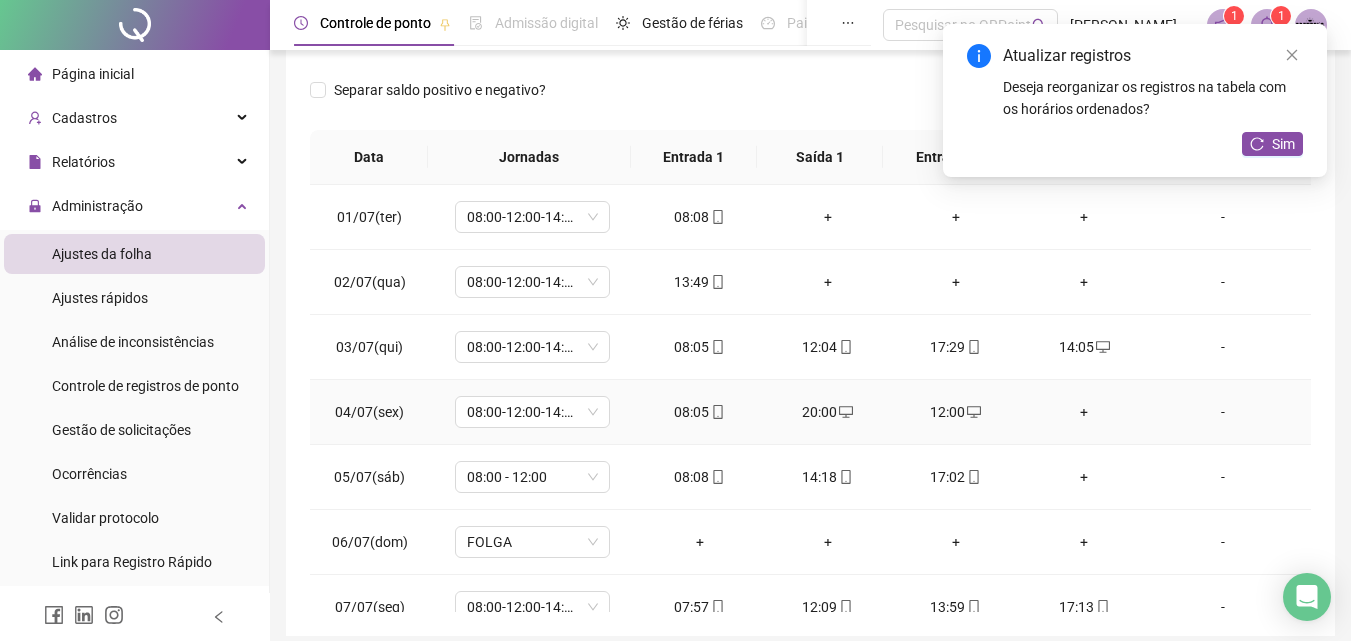 click on "+" at bounding box center (1084, 412) 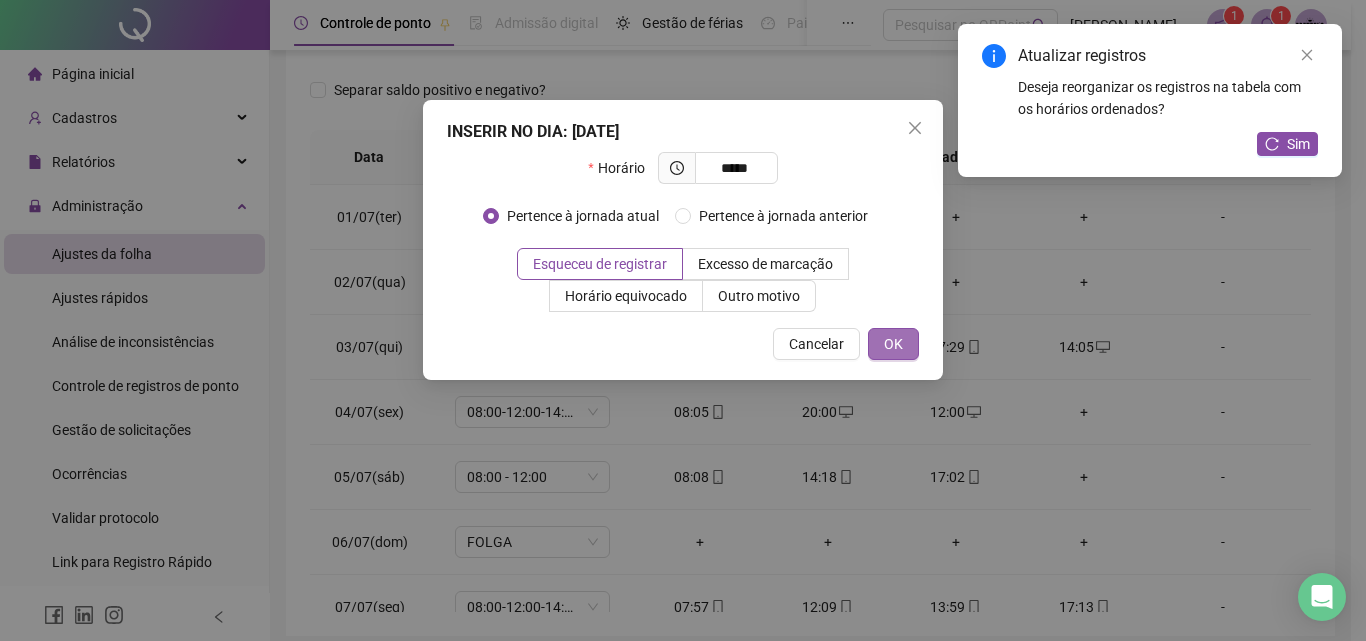 type on "*****" 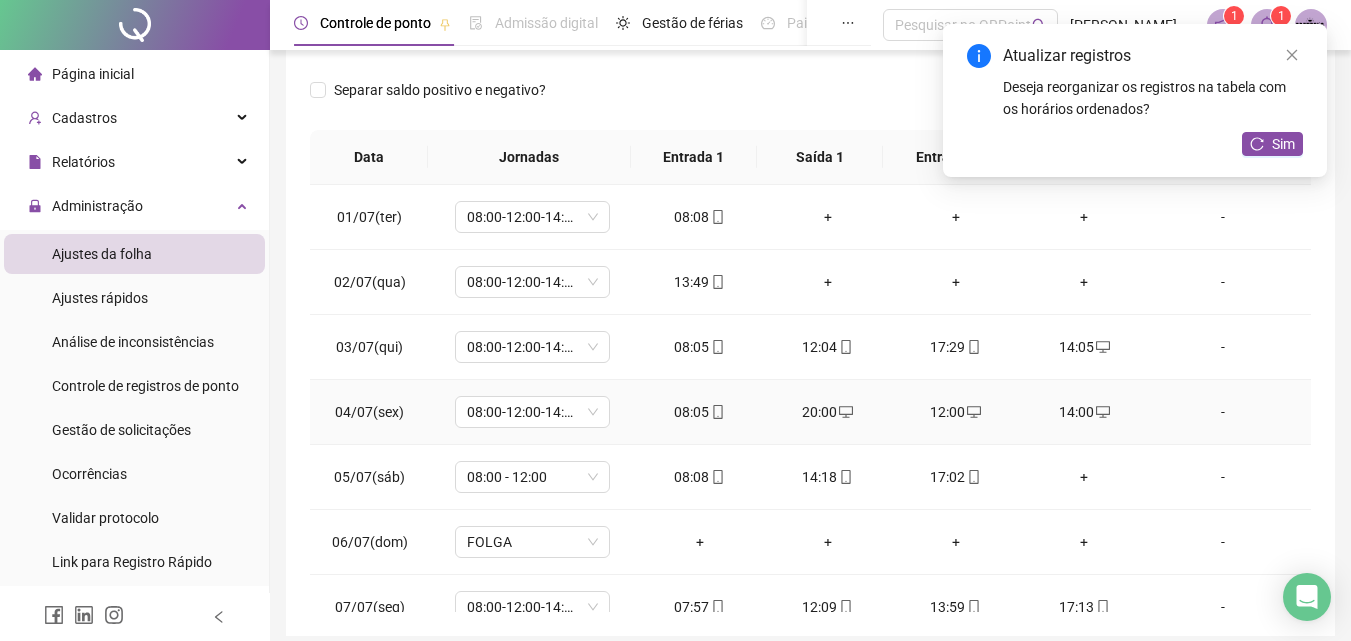 click on "20:00" at bounding box center [828, 412] 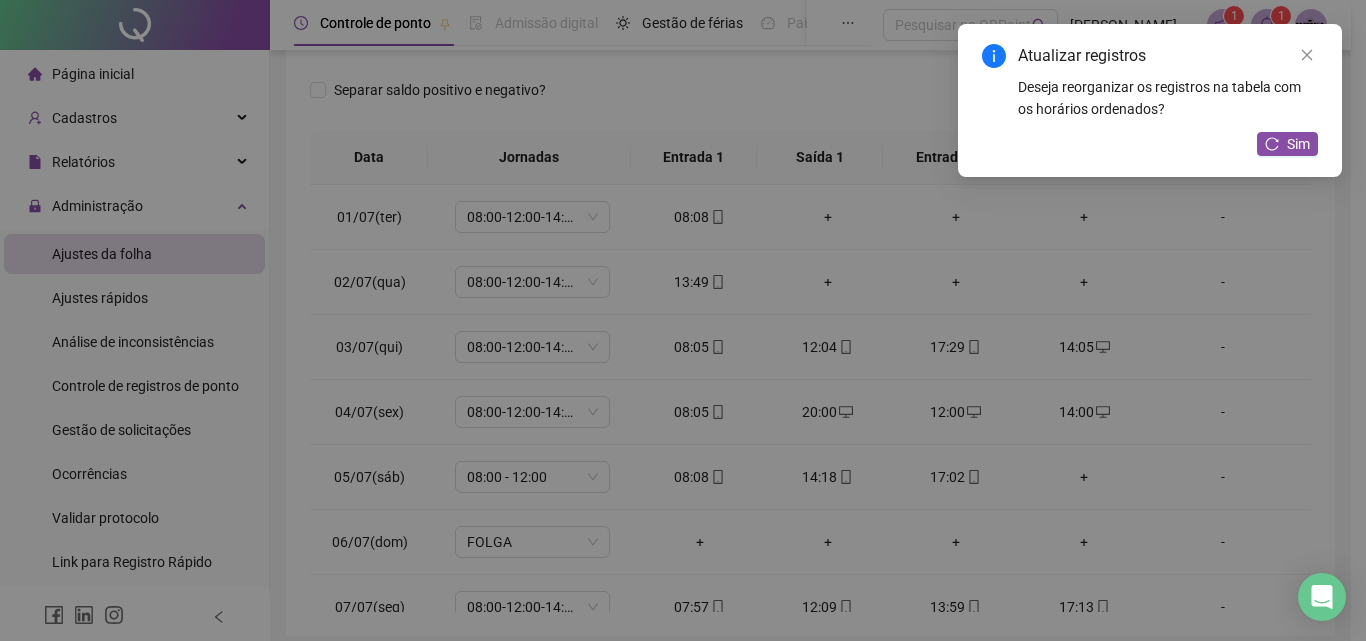 type on "**********" 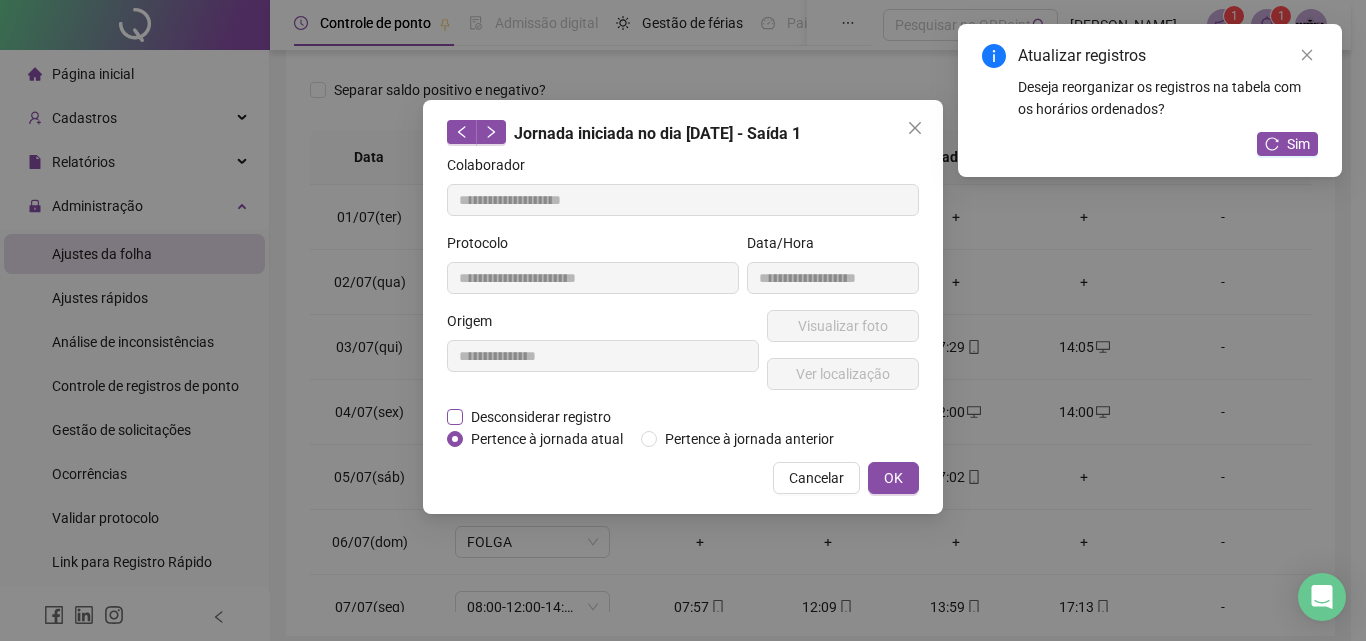 click on "Desconsiderar registro" at bounding box center (541, 417) 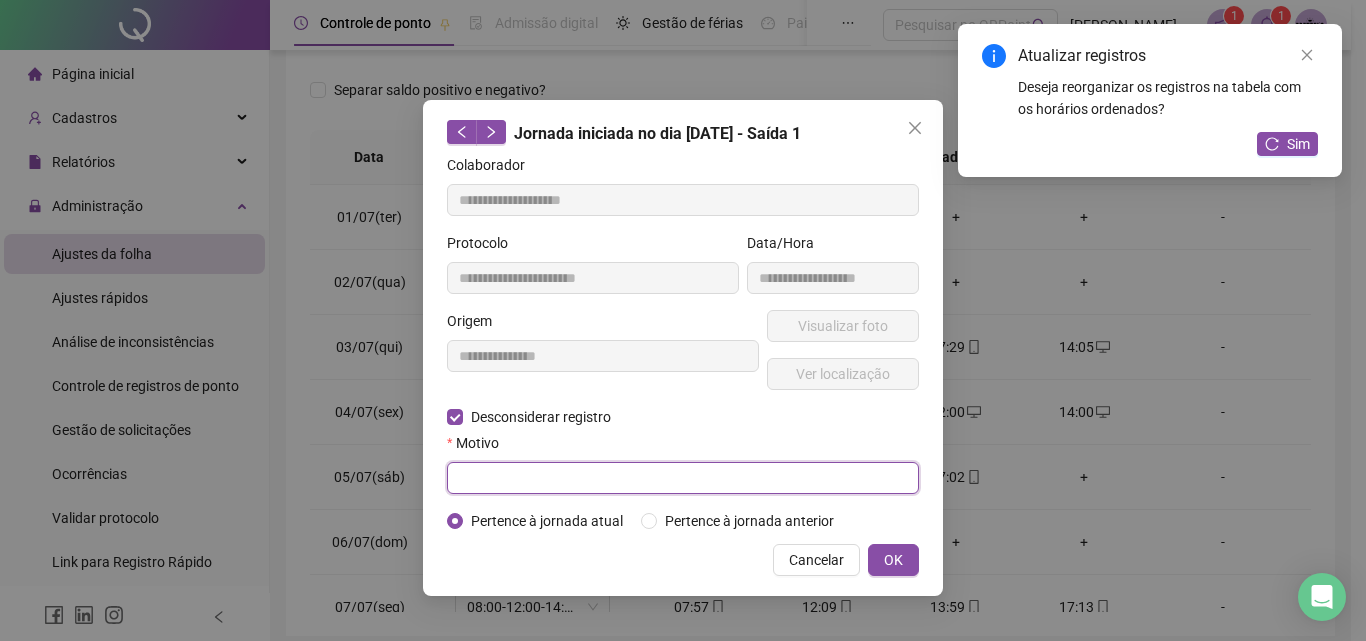 click at bounding box center (683, 478) 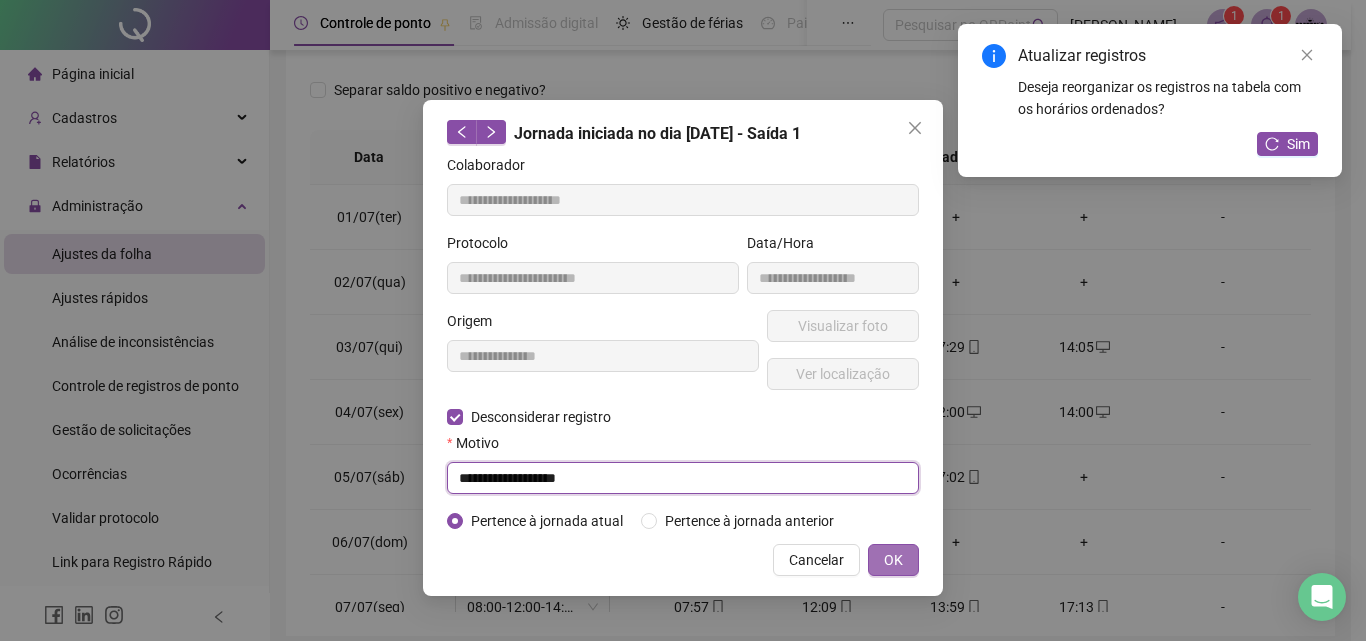 type on "**********" 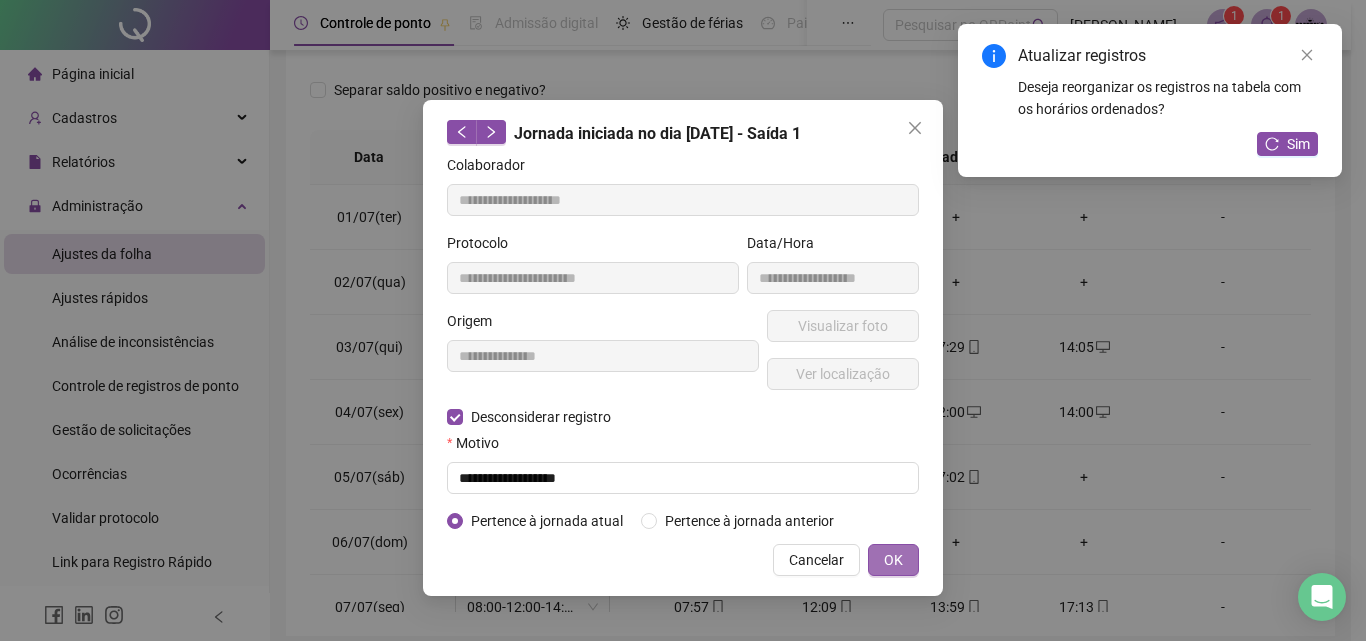 click on "OK" at bounding box center (893, 560) 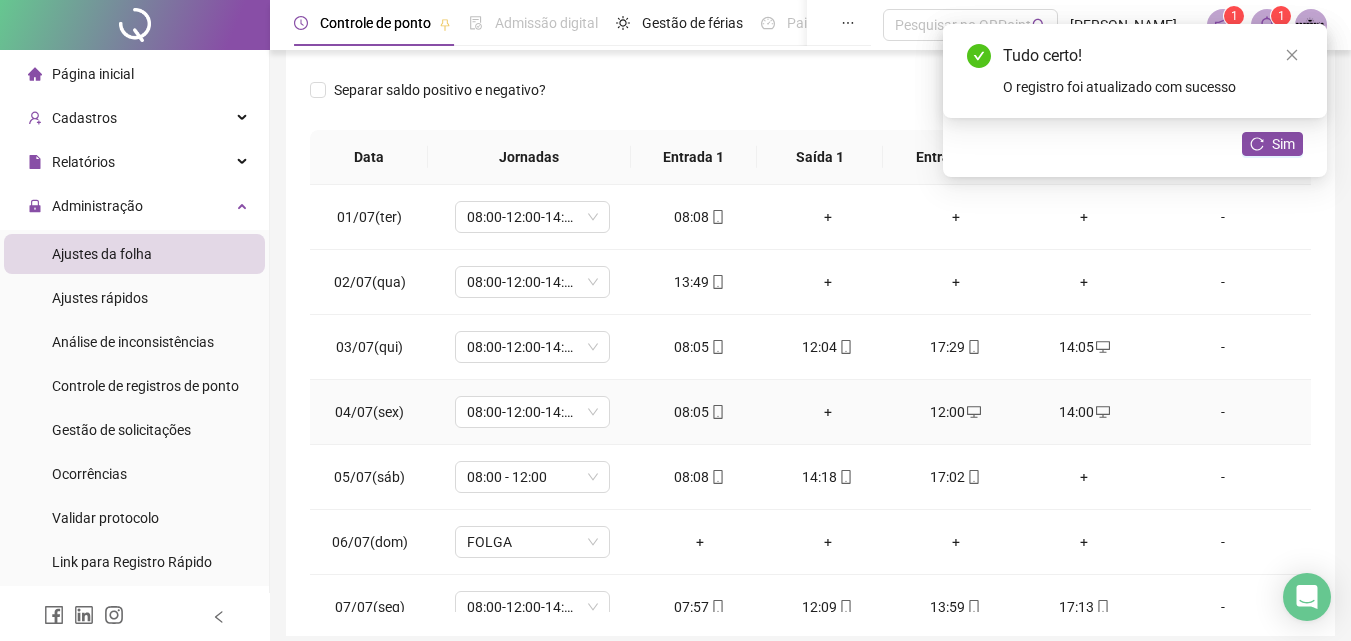 click on "+" at bounding box center (828, 412) 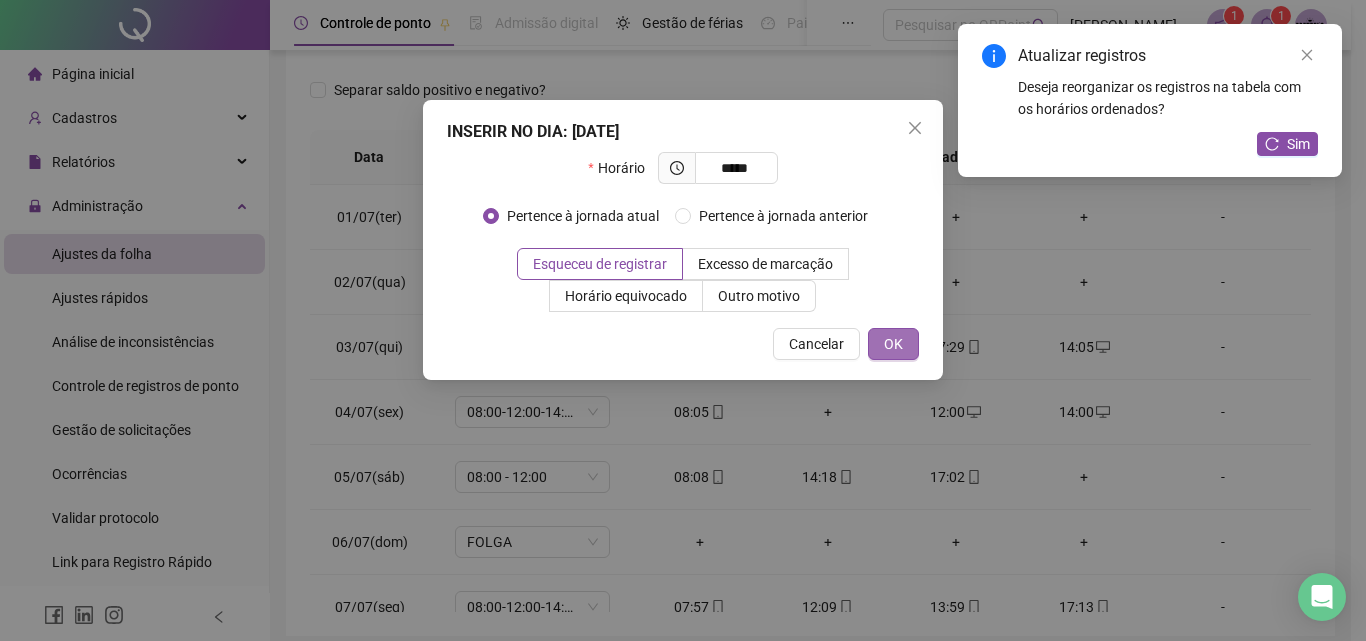 type on "*****" 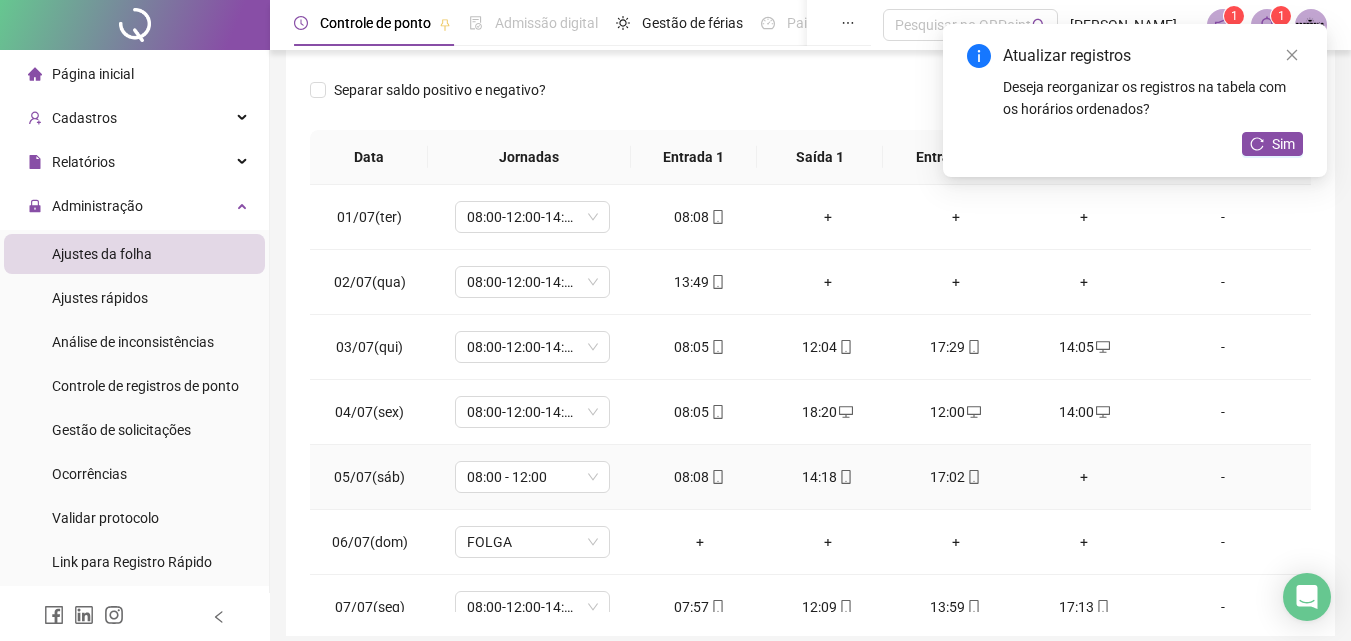 click on "+" at bounding box center (1084, 477) 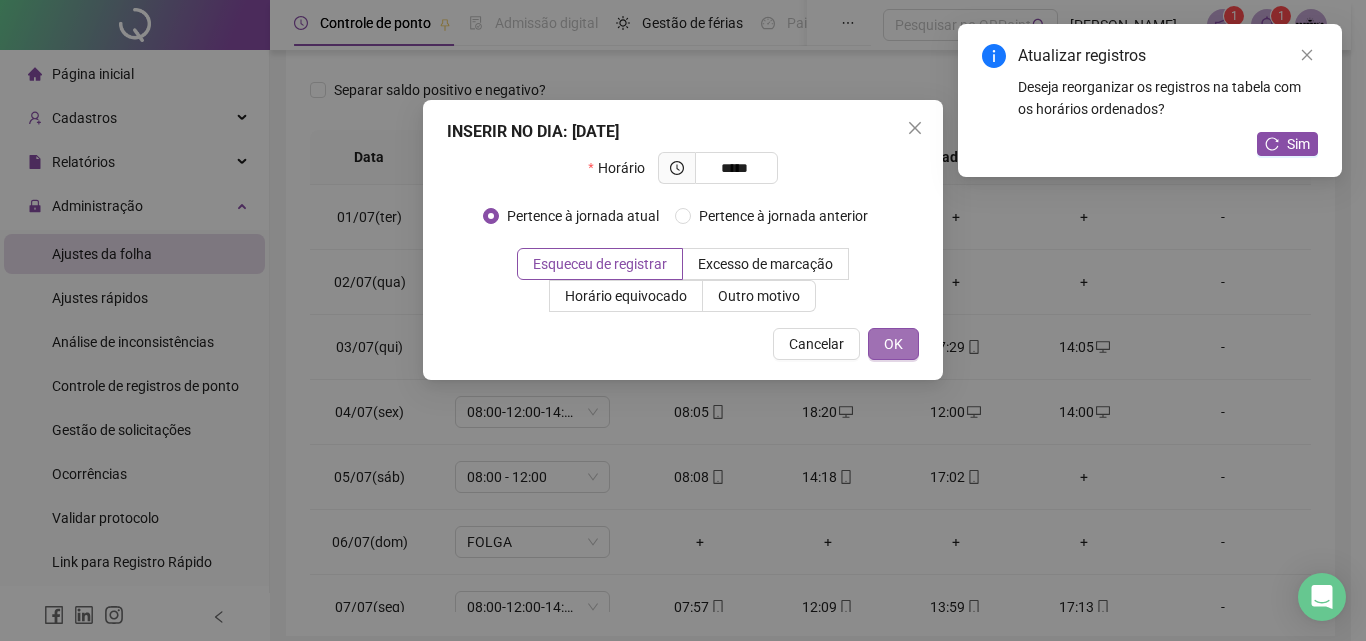 type on "*****" 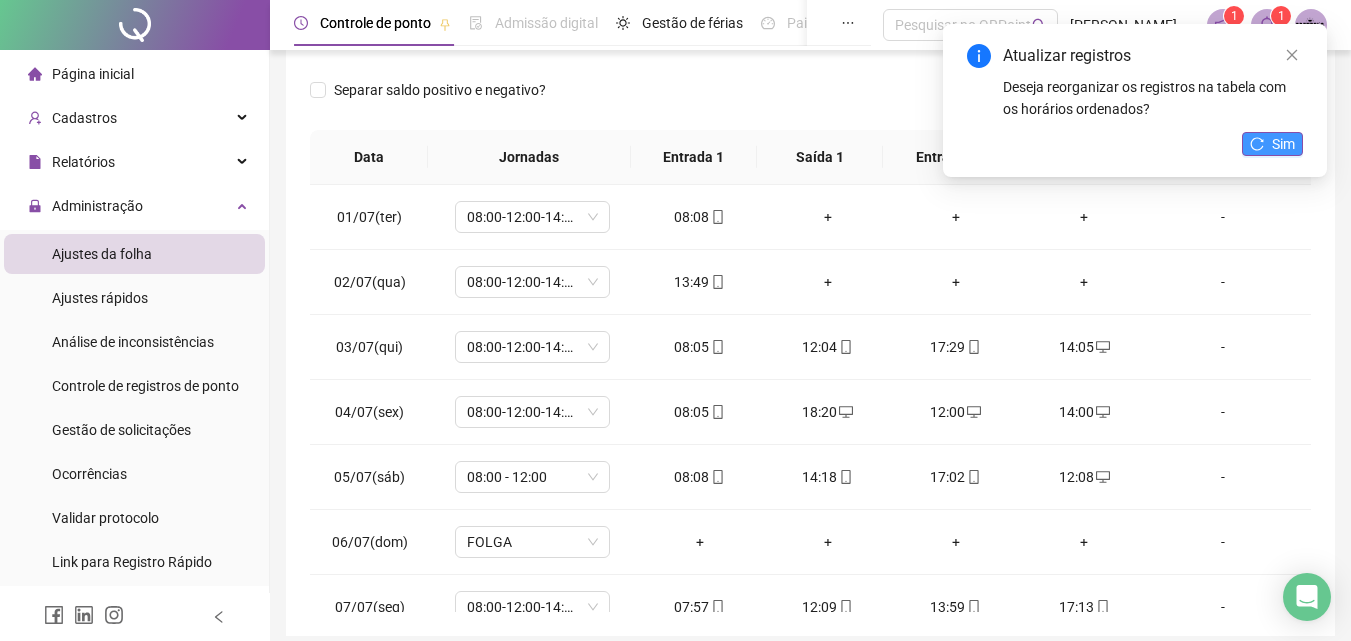 click on "Sim" at bounding box center [1283, 144] 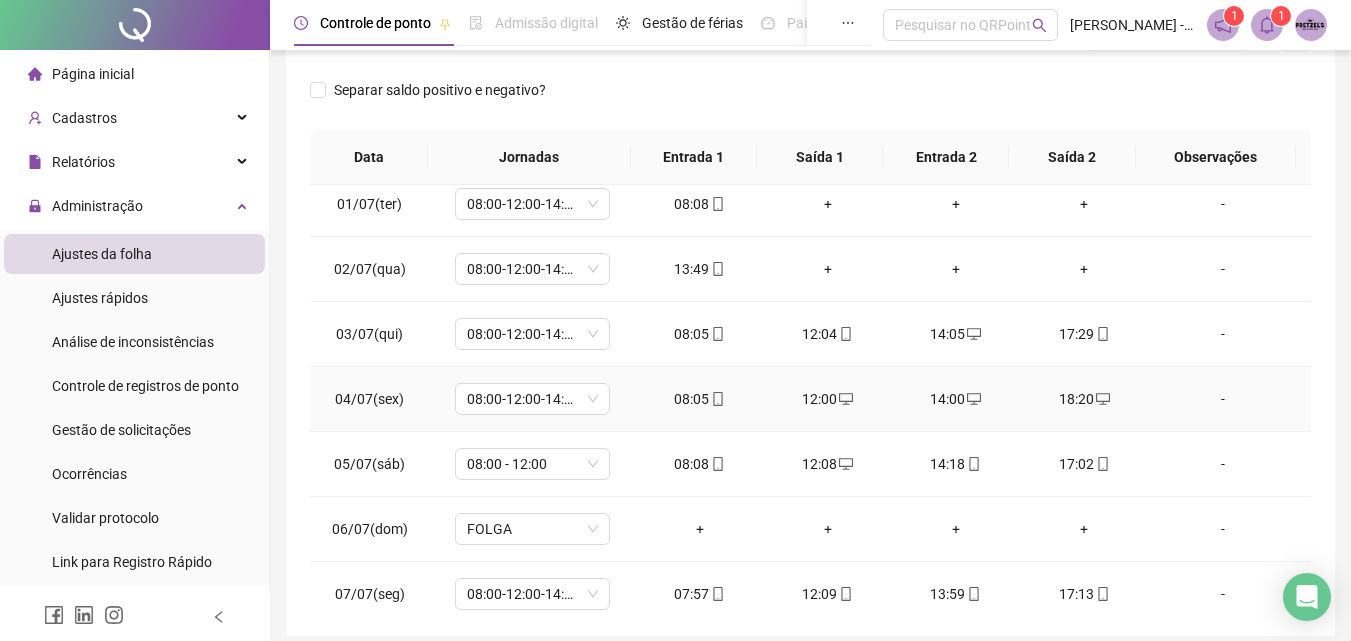 scroll, scrollTop: 0, scrollLeft: 0, axis: both 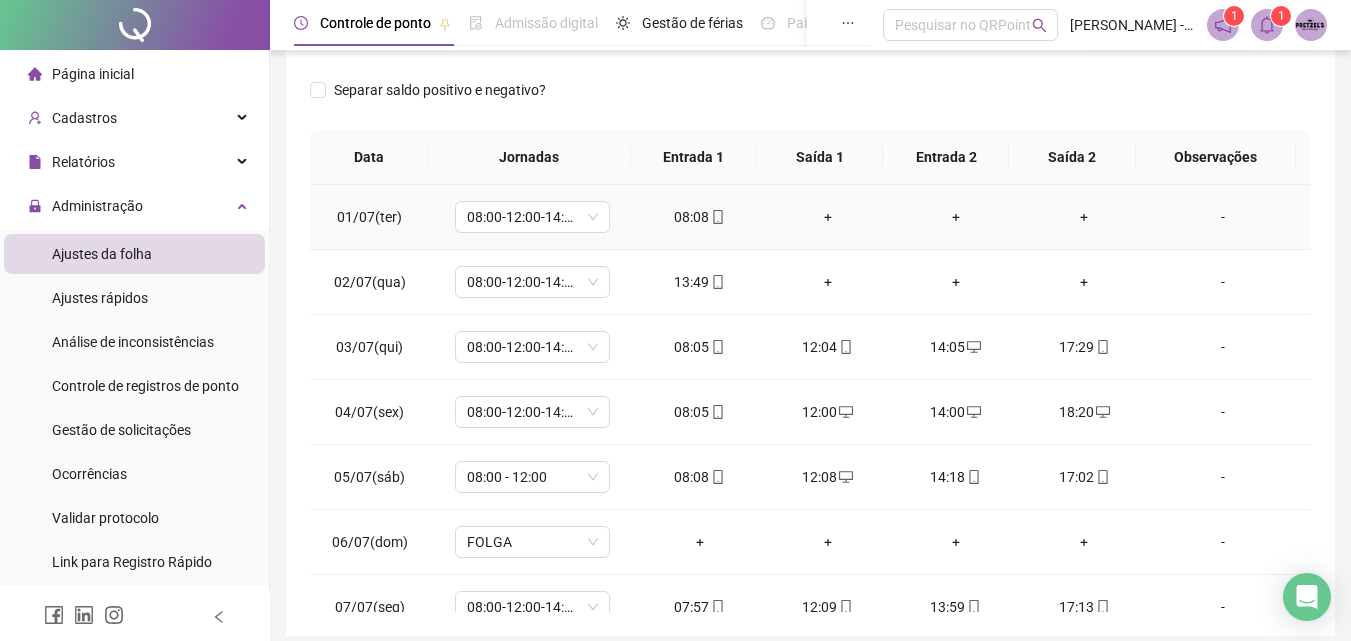 click on "+" at bounding box center [828, 217] 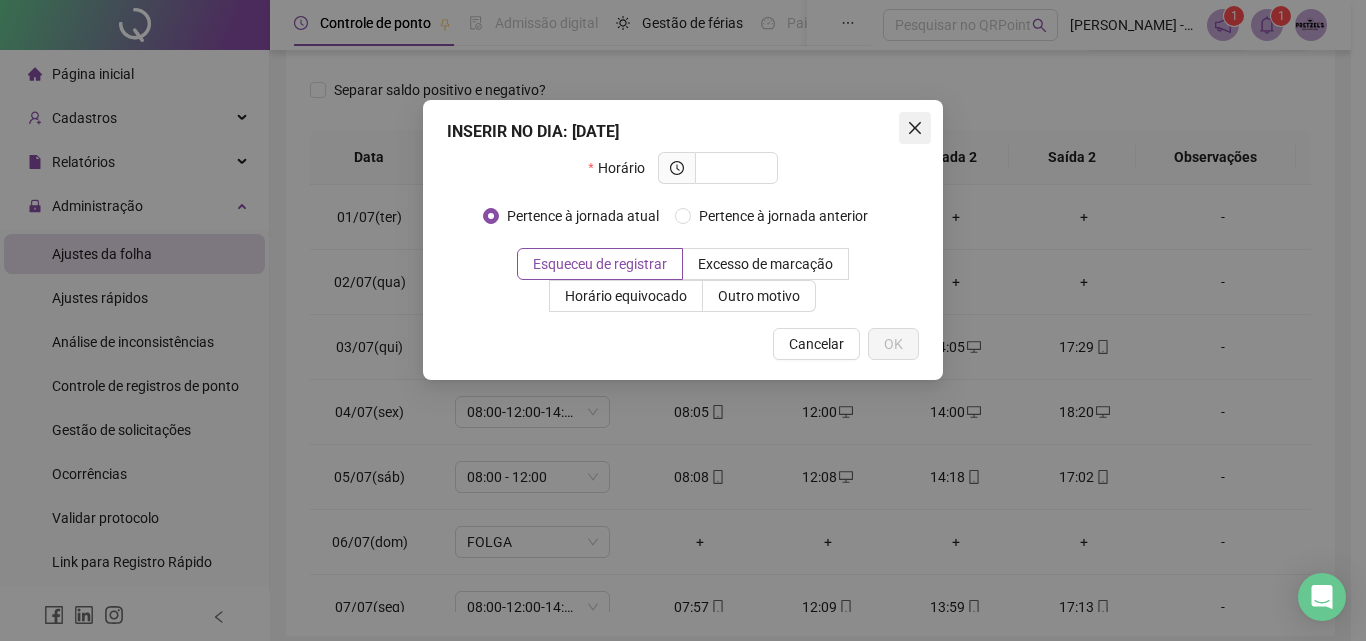 click at bounding box center [915, 128] 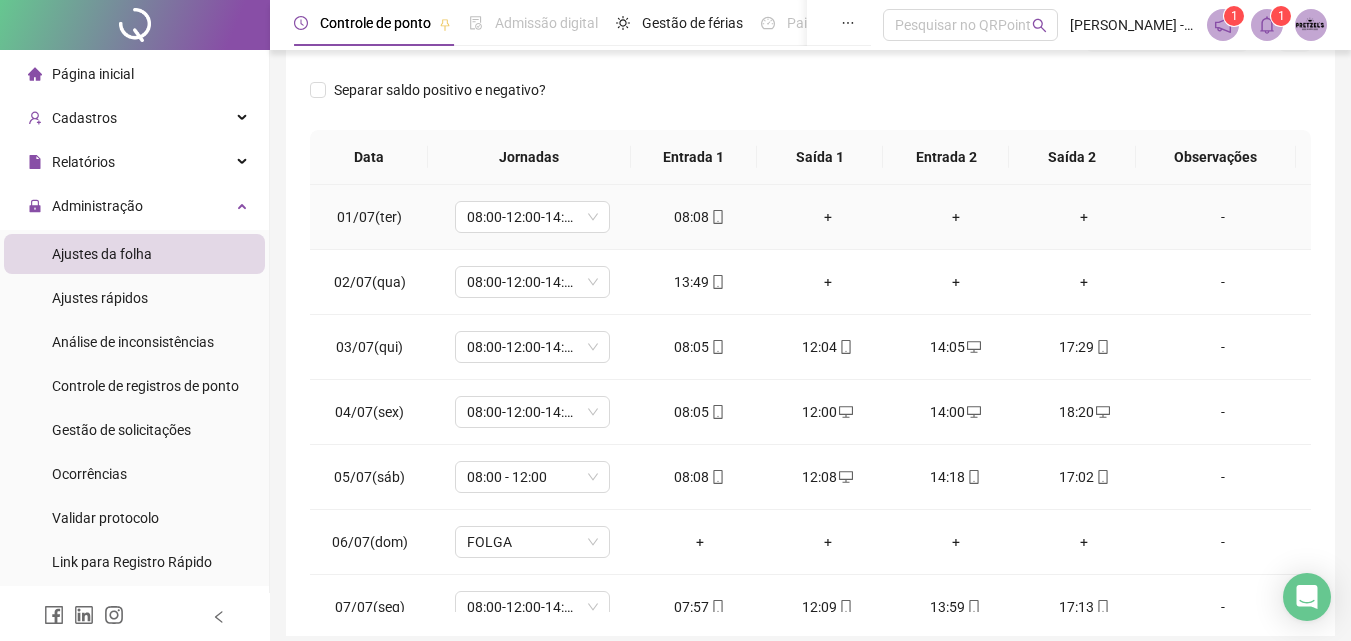 click on "+" at bounding box center (828, 217) 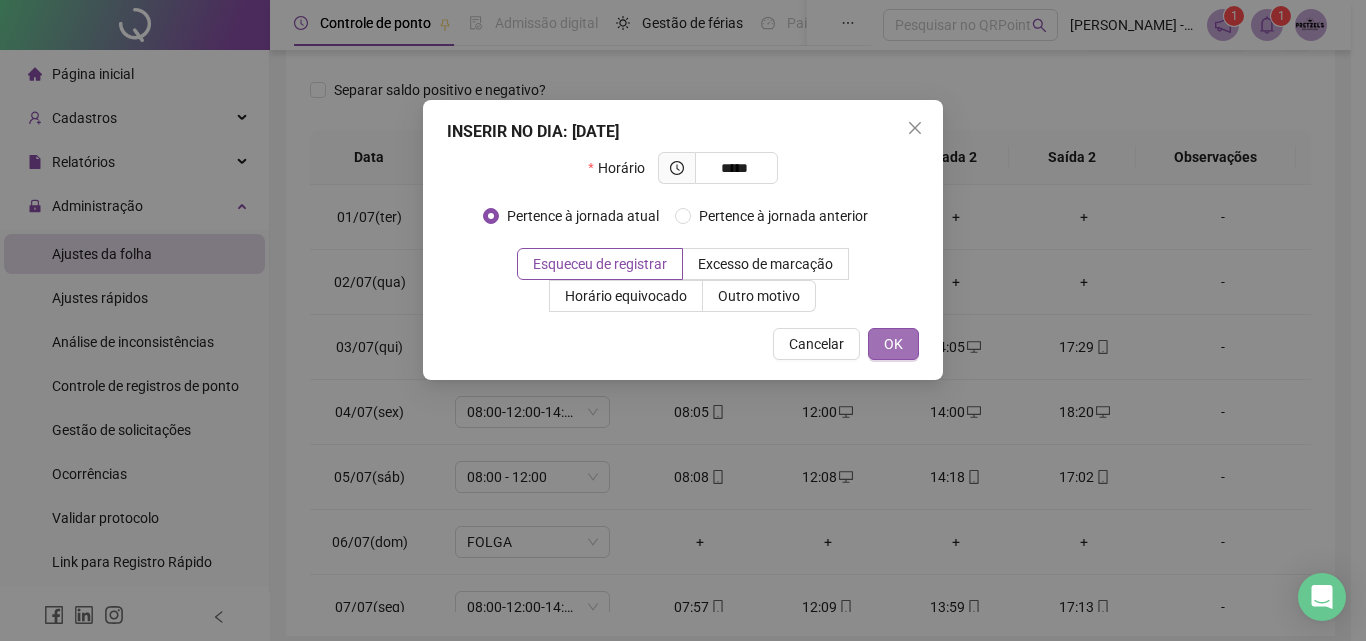type on "*****" 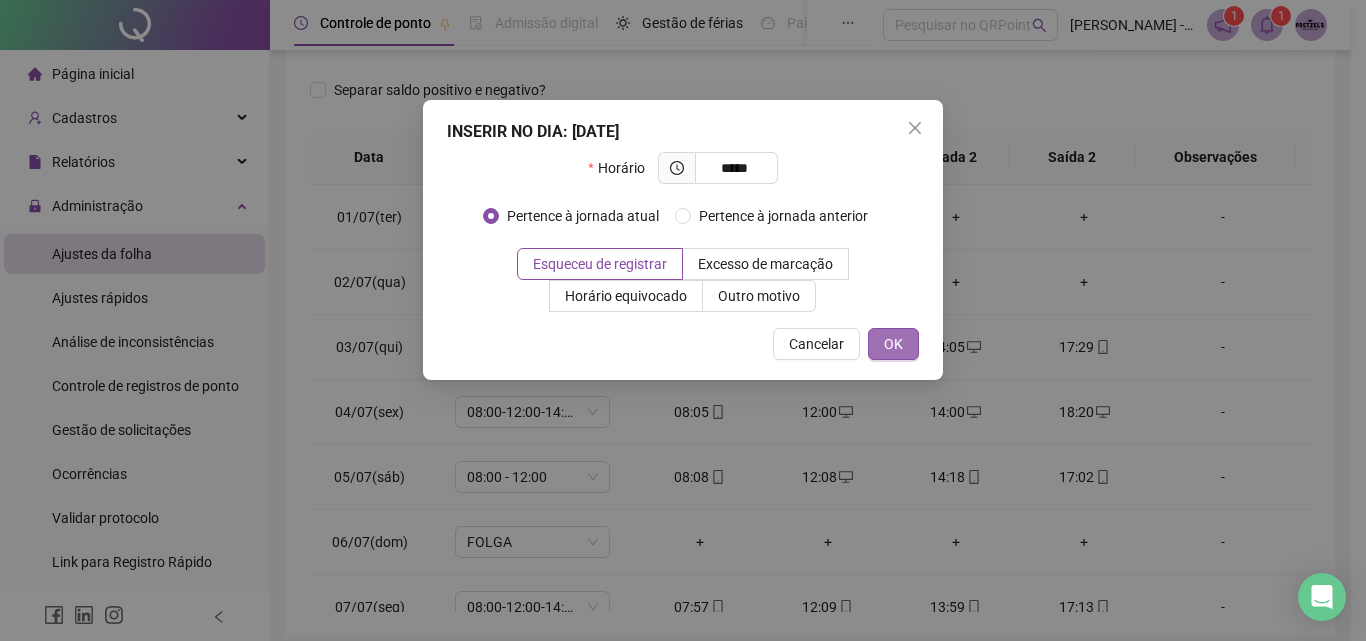 click on "OK" at bounding box center [893, 344] 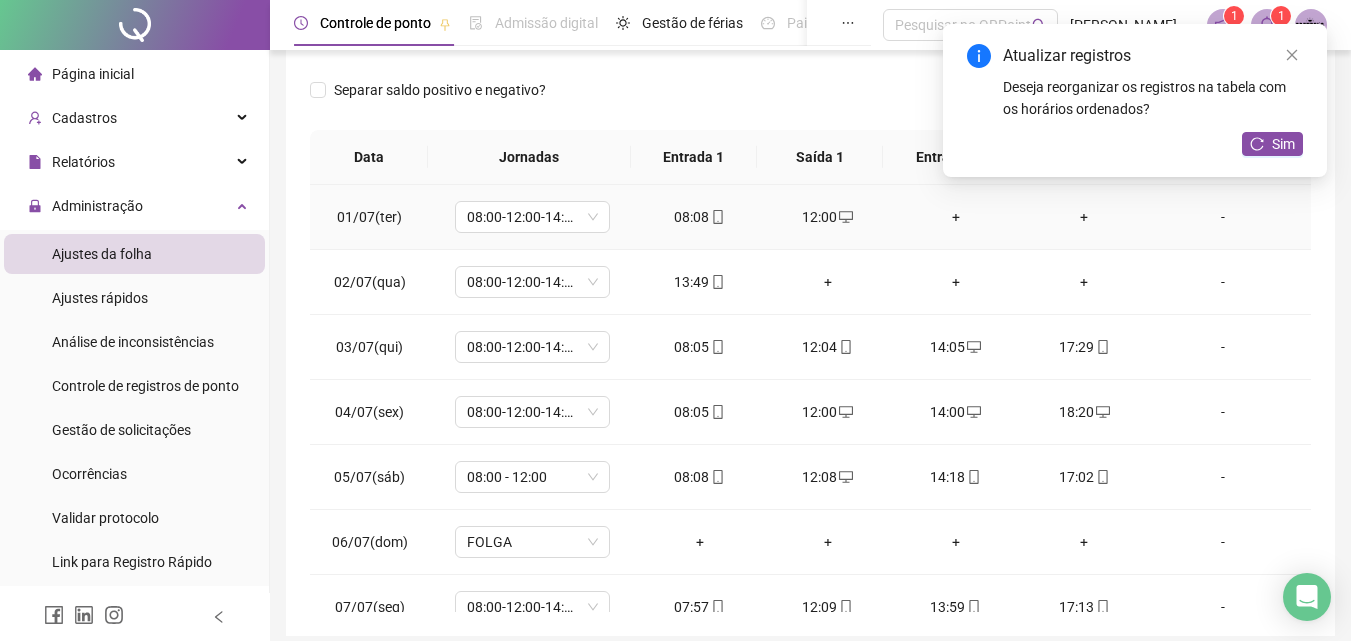 click on "+" at bounding box center (956, 217) 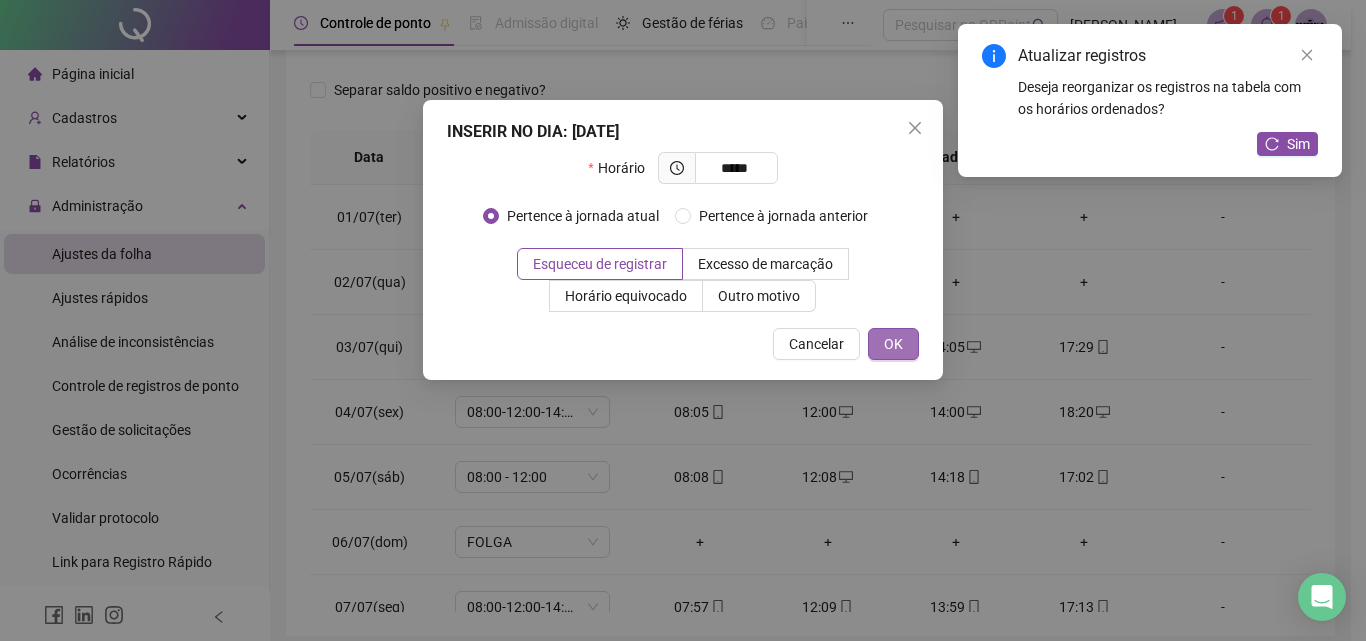 type on "*****" 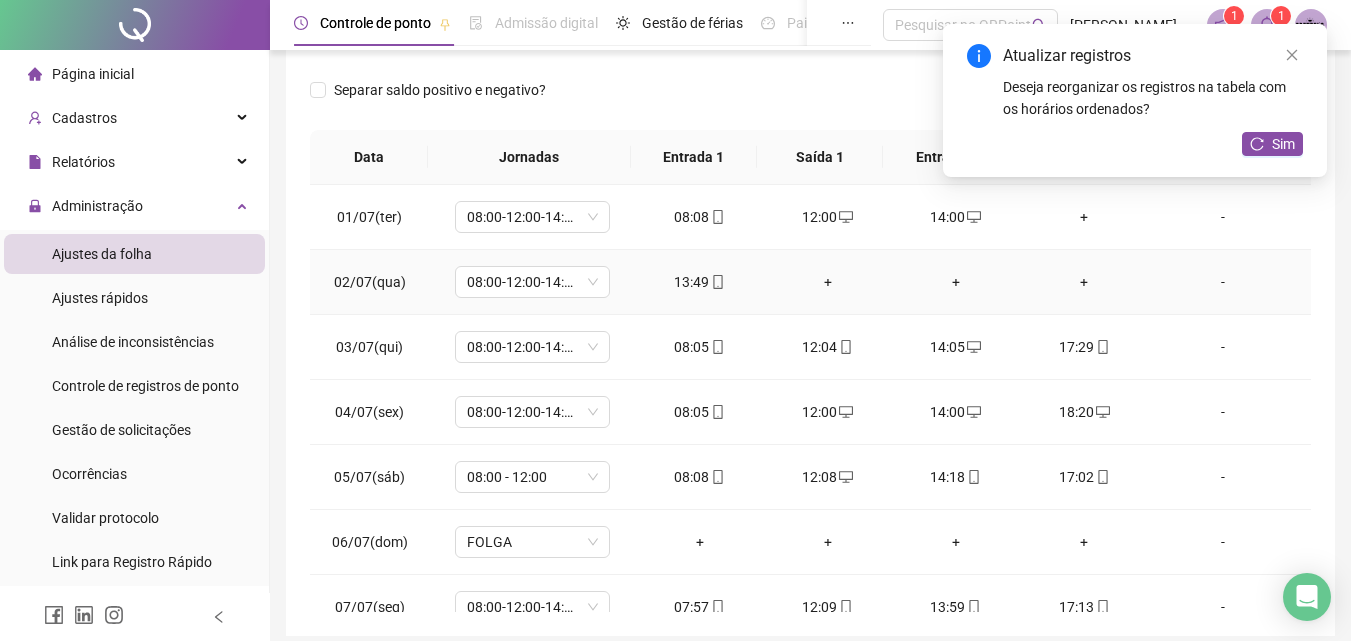 click on "+" at bounding box center (828, 282) 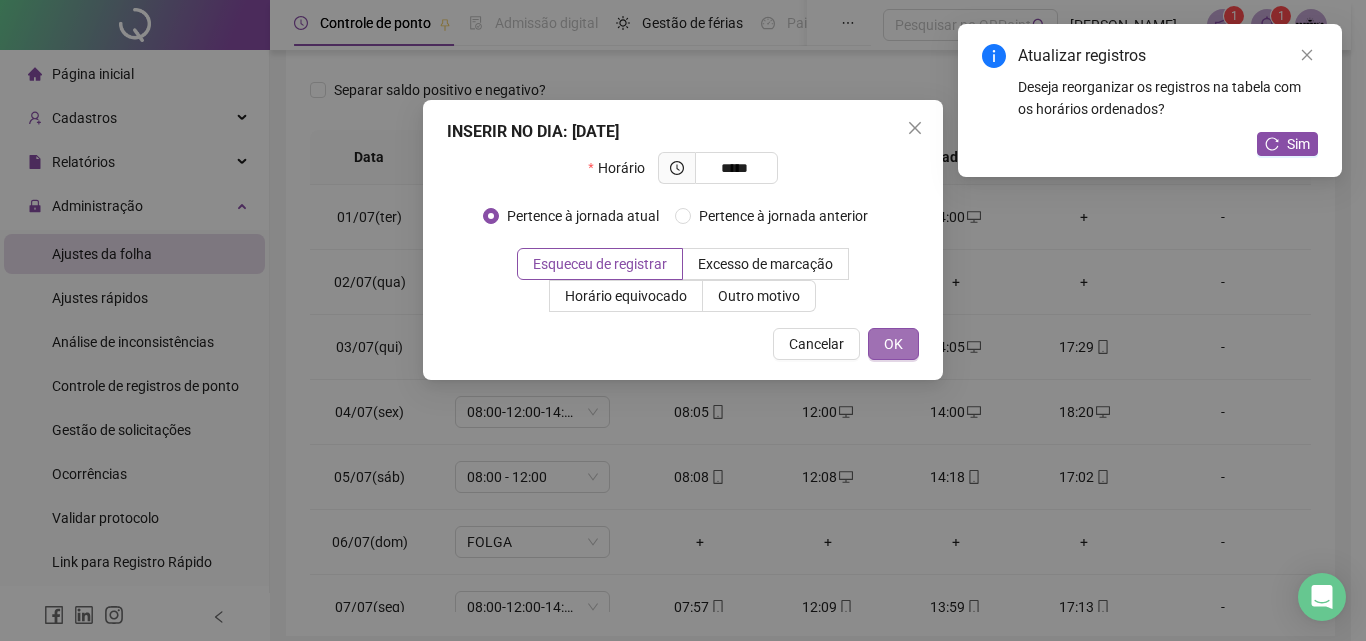 type on "*****" 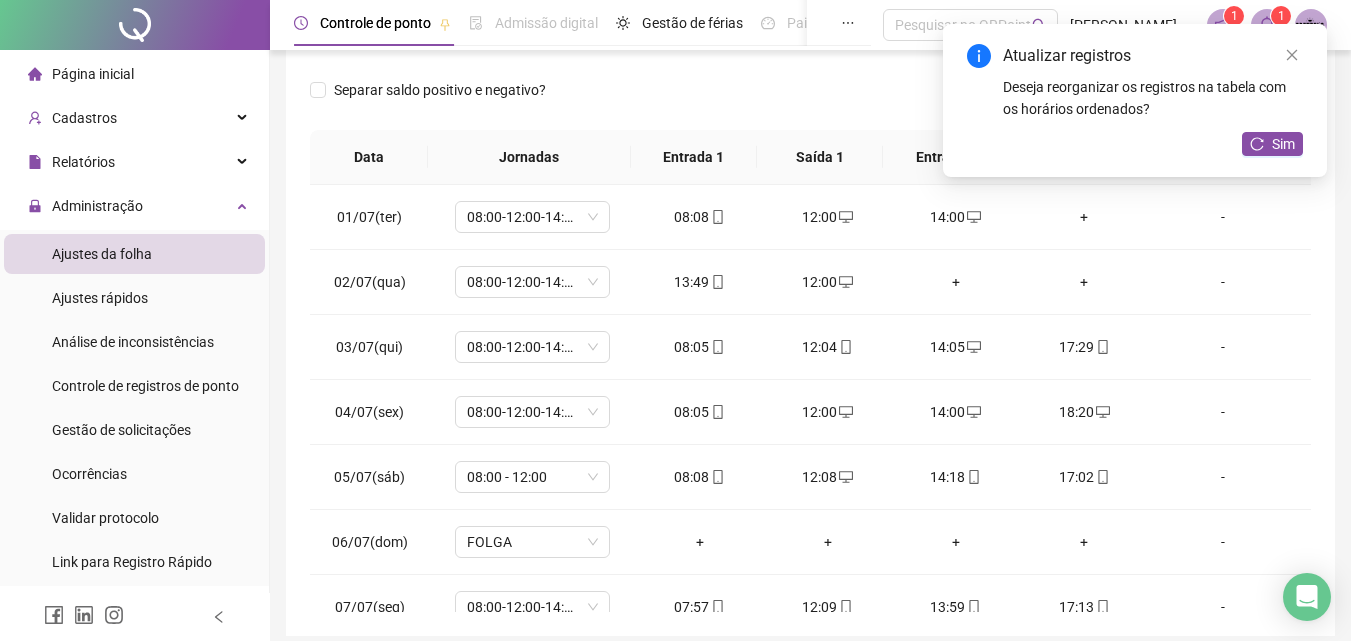 click on "+" at bounding box center [956, 282] 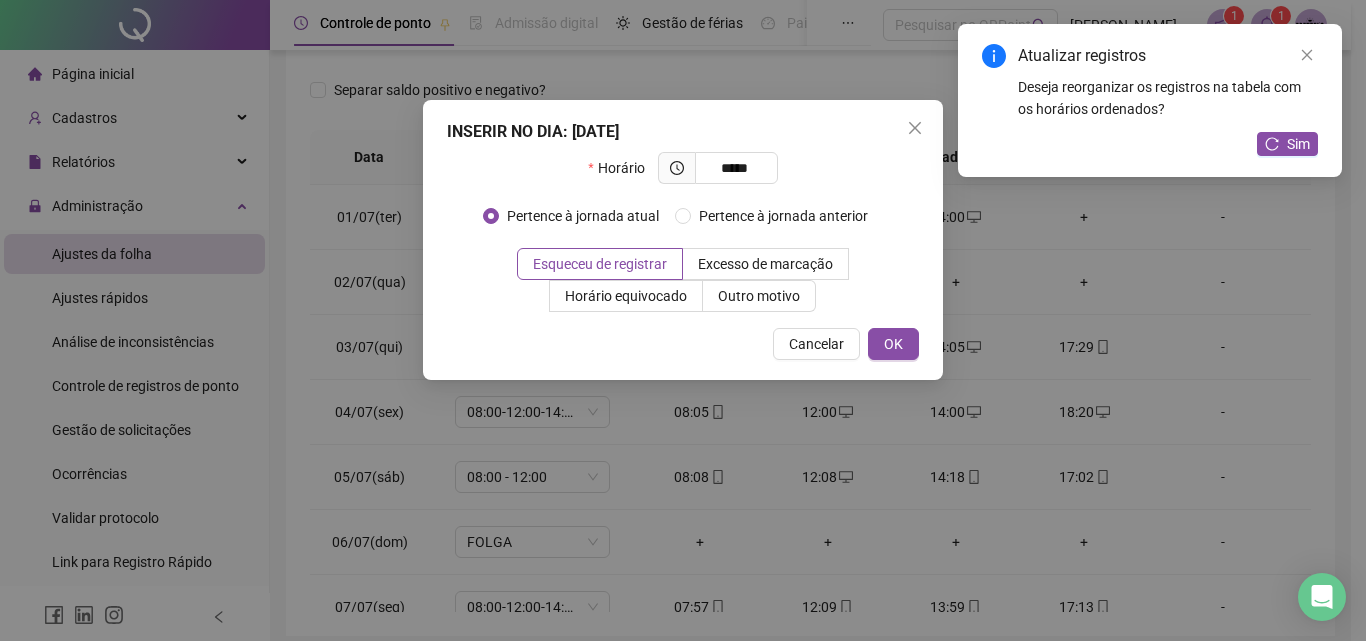 type on "*****" 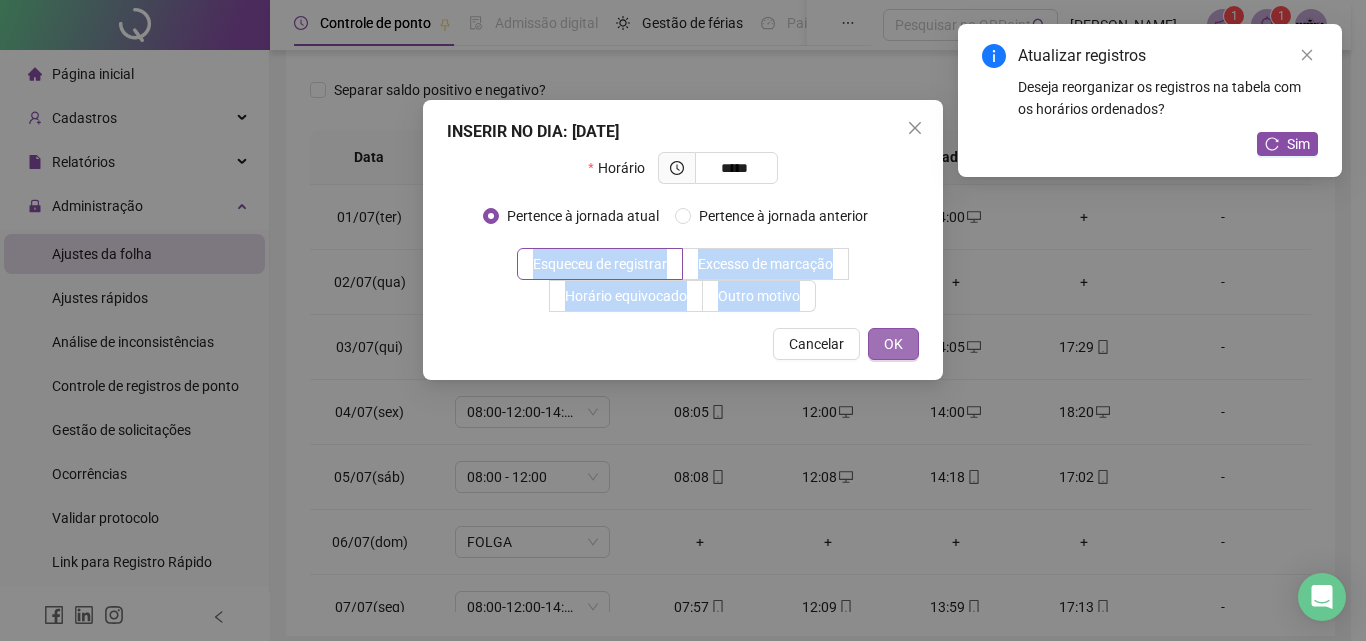 click on "OK" at bounding box center [893, 344] 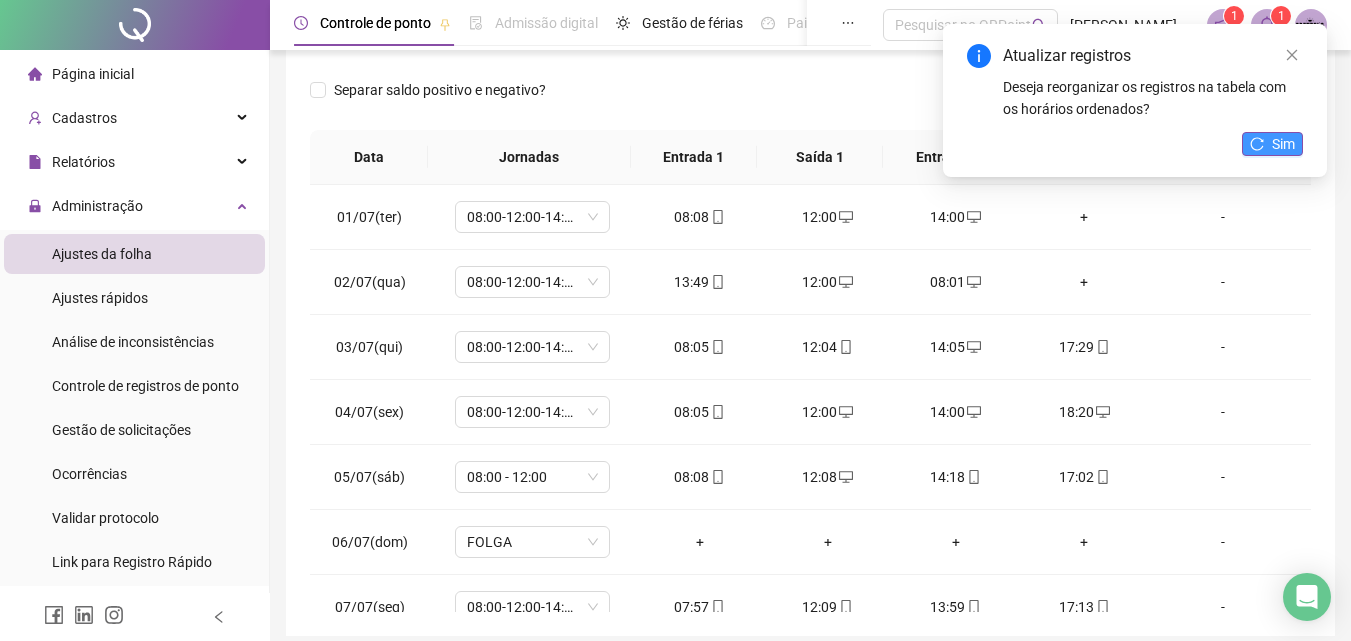 click on "Sim" at bounding box center (1283, 144) 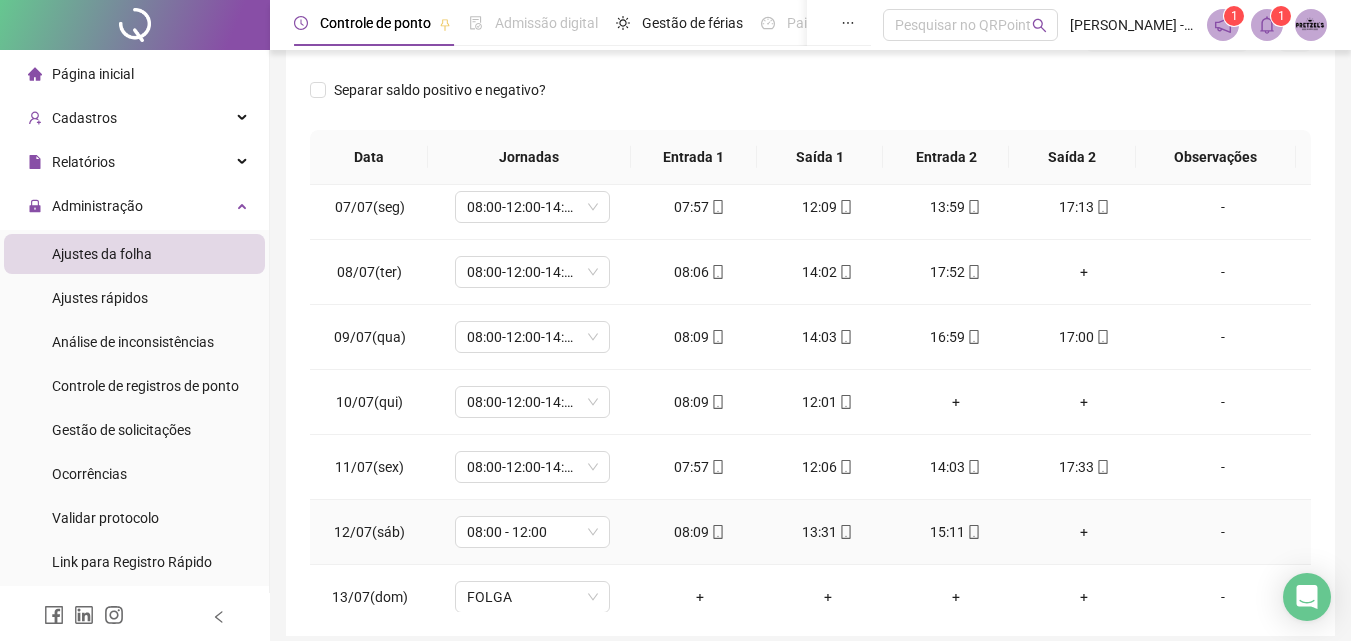 scroll, scrollTop: 500, scrollLeft: 0, axis: vertical 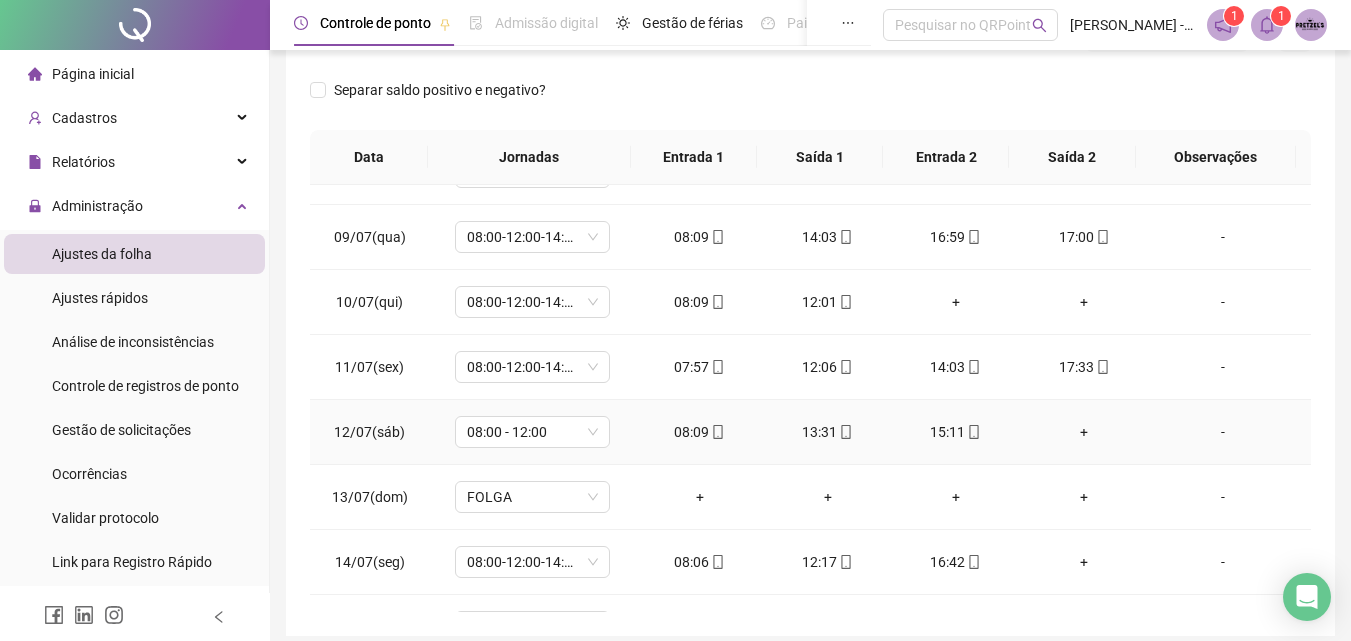 click on "+" at bounding box center [1084, 432] 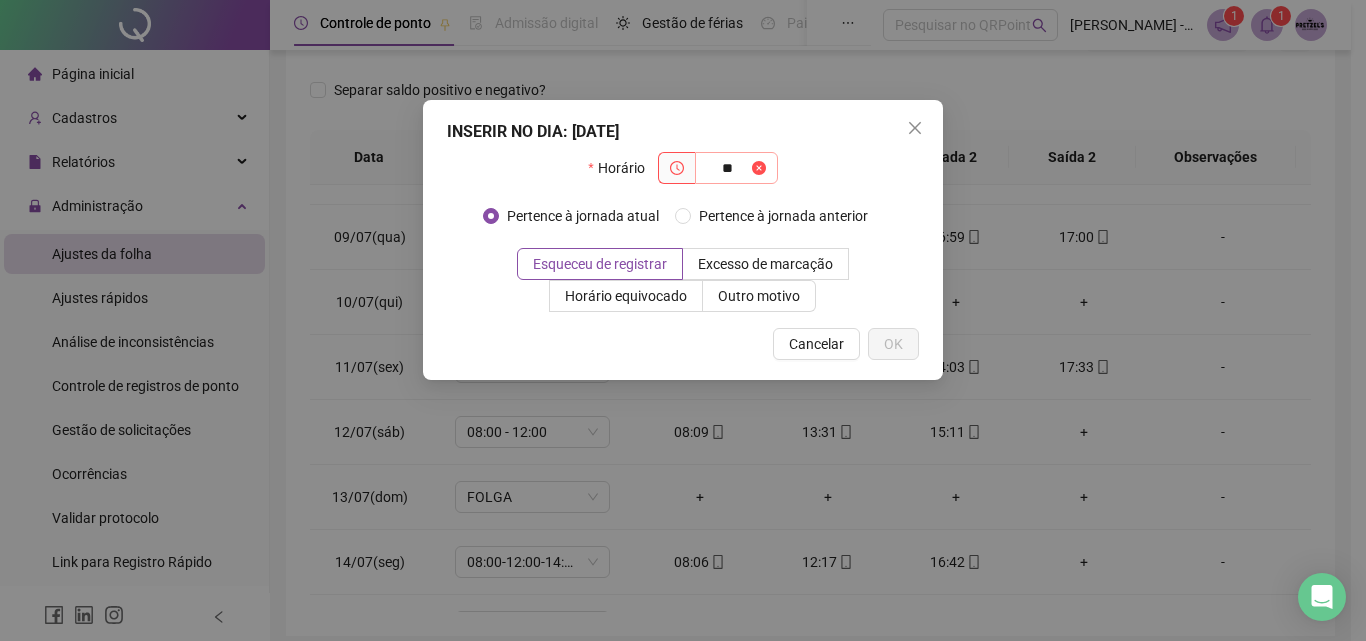 type on "*" 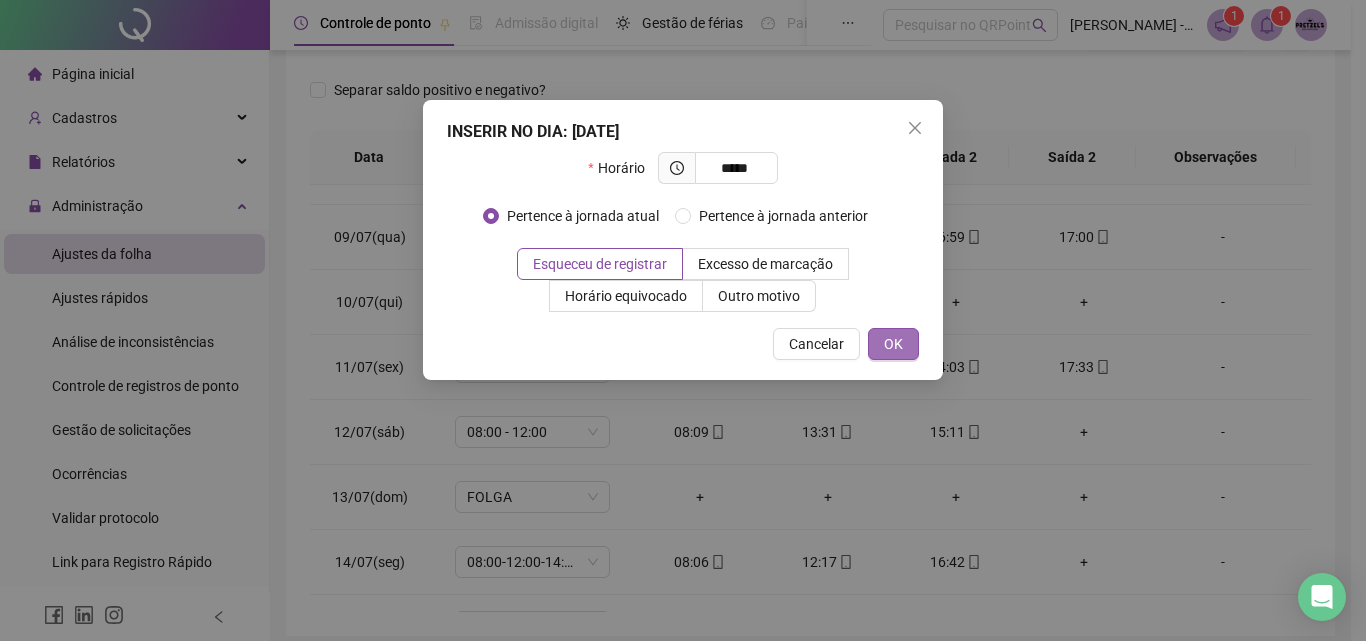 type on "*****" 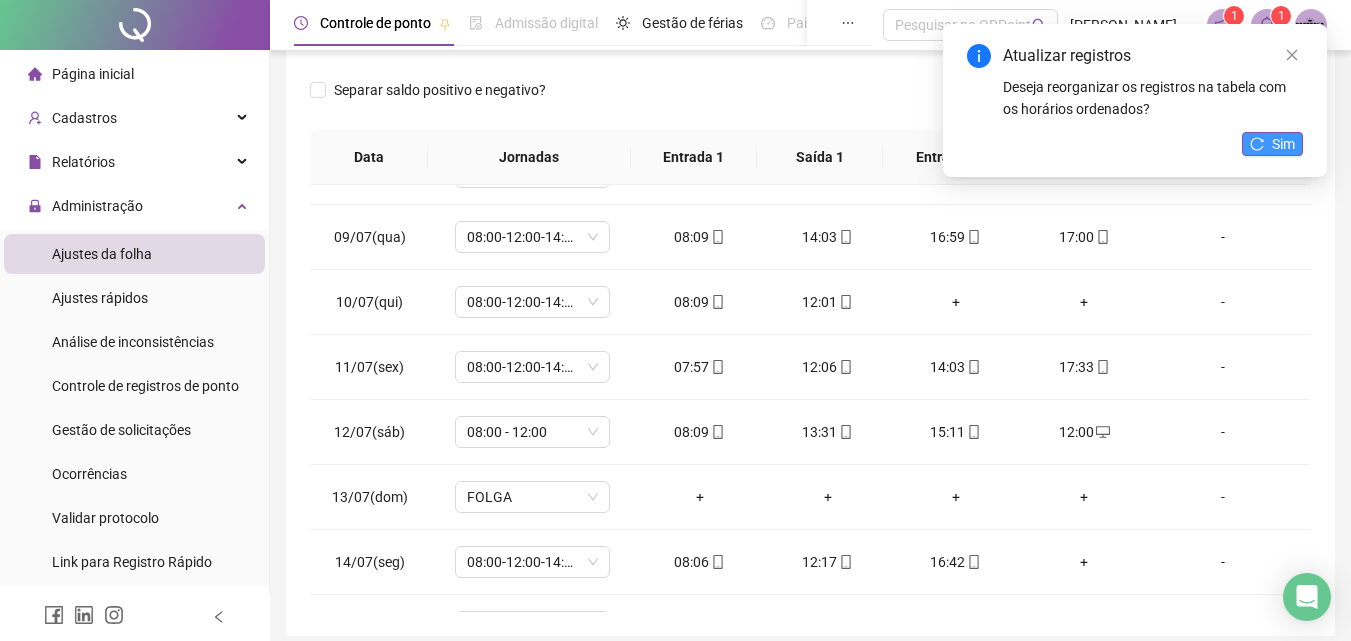 click on "Sim" at bounding box center [1272, 144] 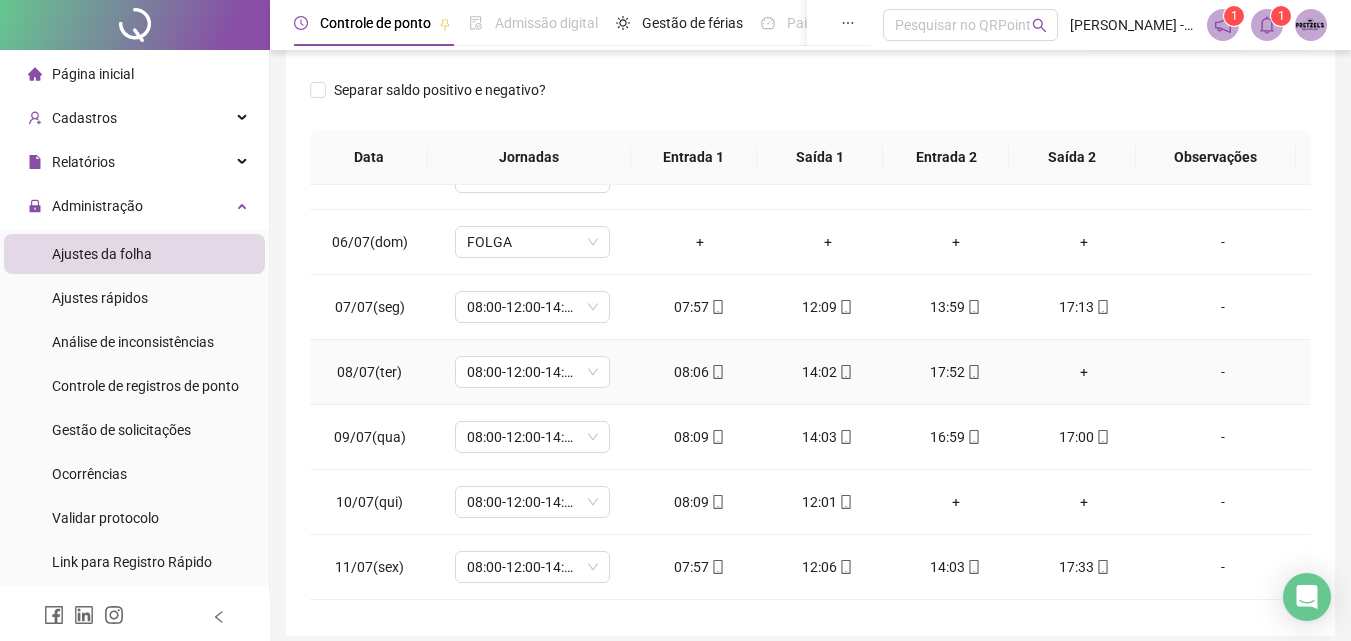 scroll, scrollTop: 400, scrollLeft: 0, axis: vertical 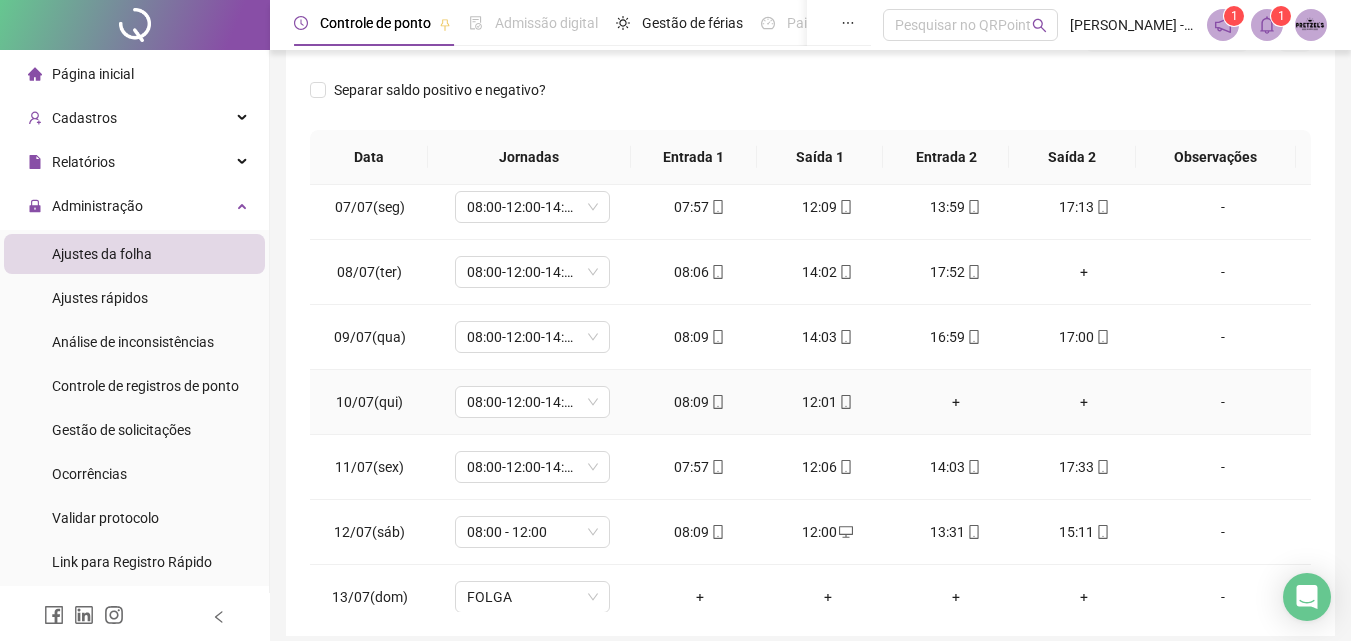 click on "+" at bounding box center [956, 402] 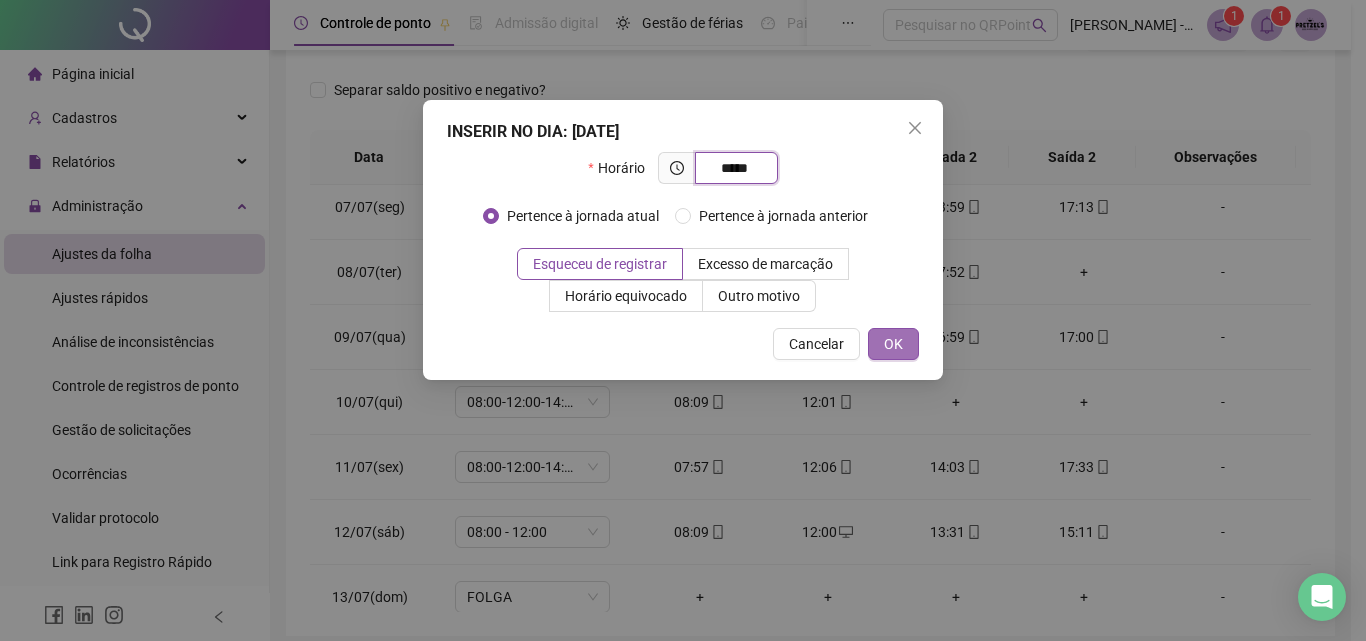 type on "*****" 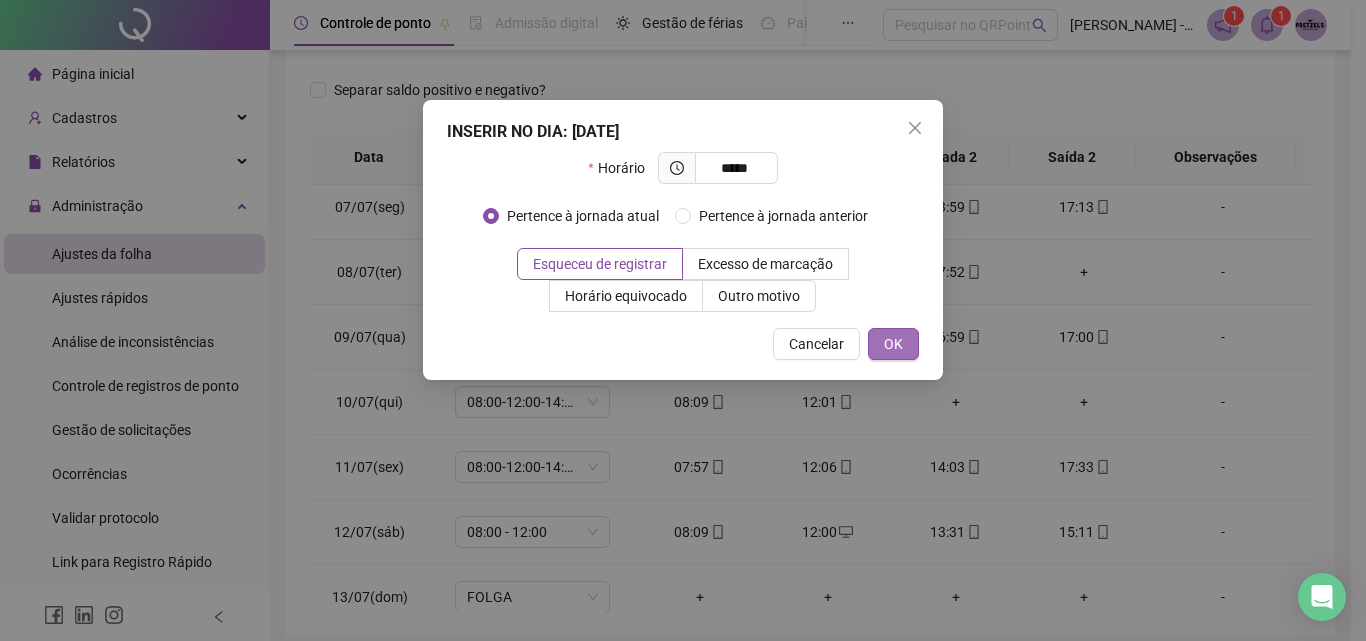 click on "OK" at bounding box center [893, 344] 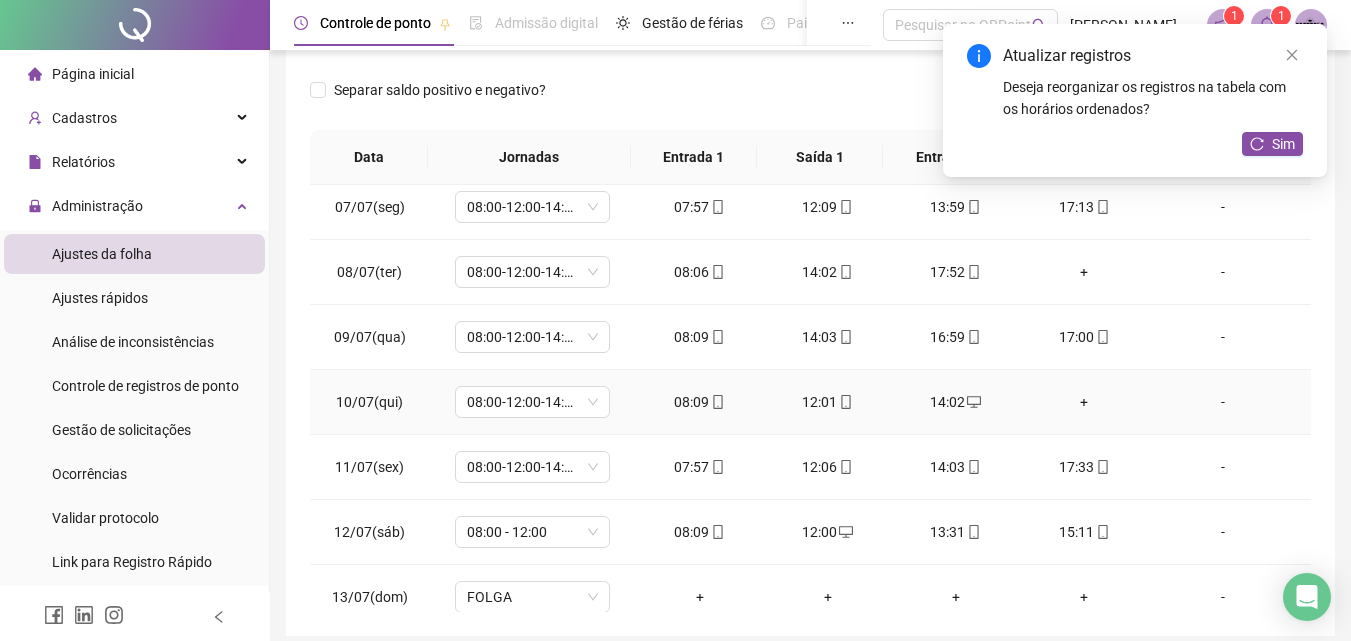 click on "+" at bounding box center (1084, 402) 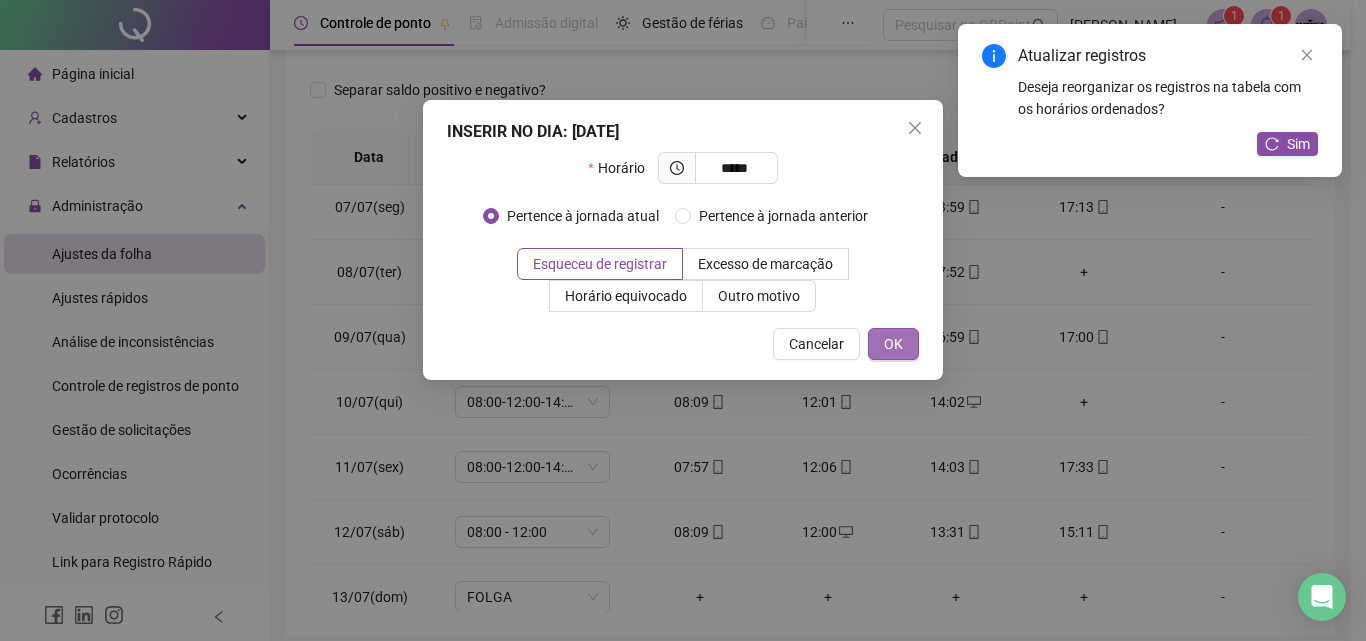 type on "*****" 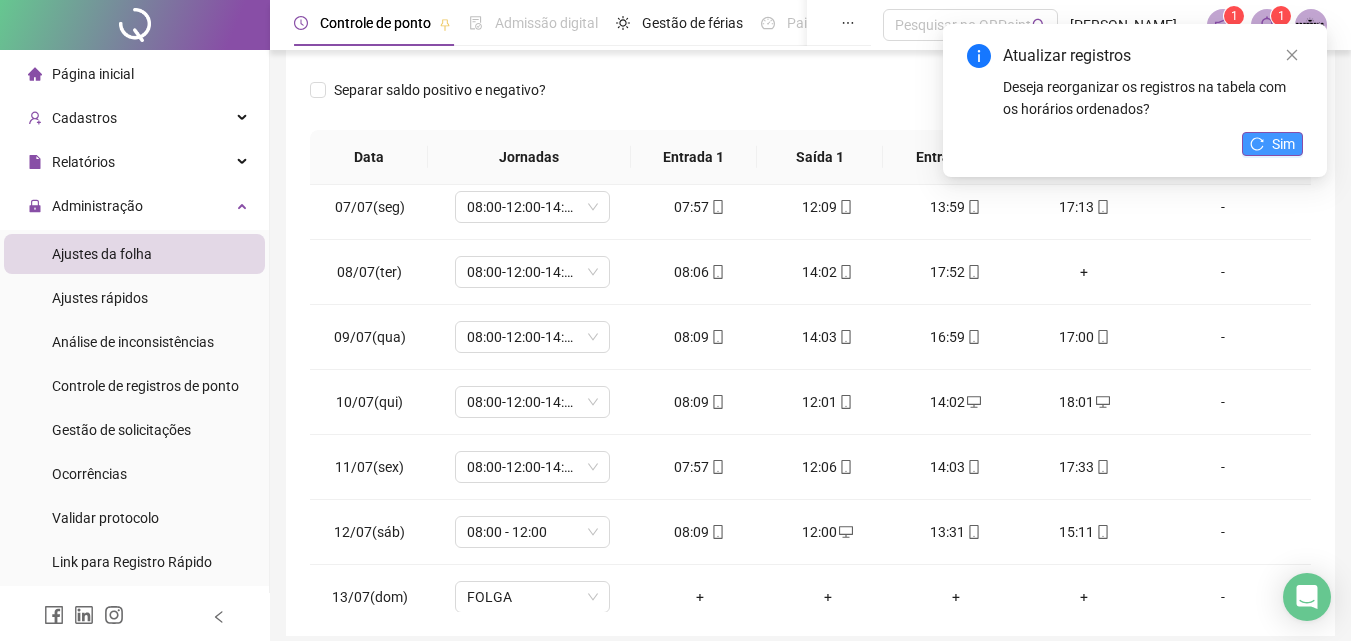 click on "Sim" at bounding box center (1283, 144) 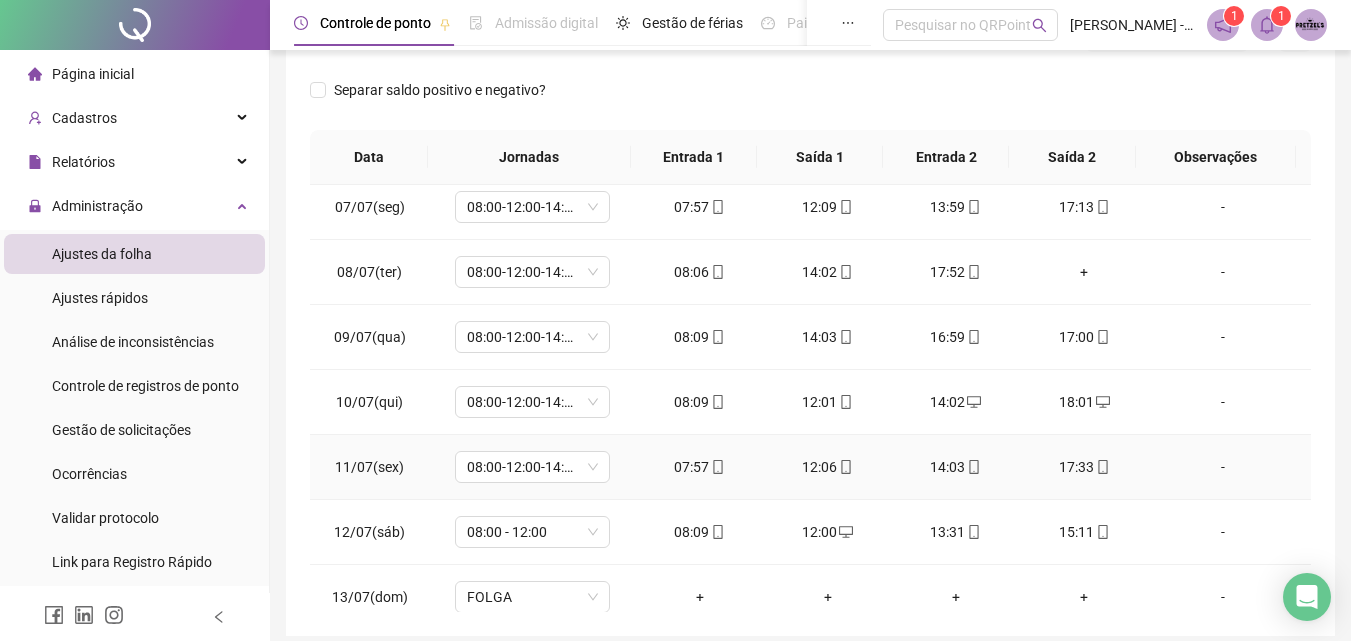 scroll, scrollTop: 613, scrollLeft: 0, axis: vertical 